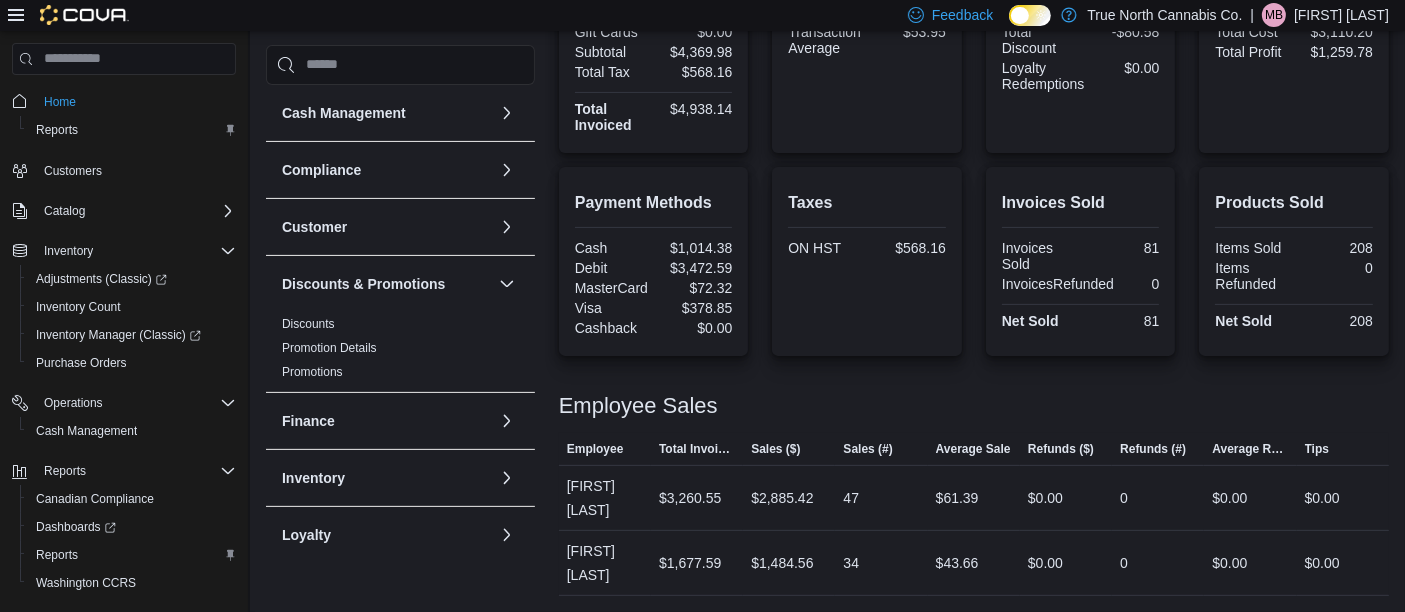 scroll, scrollTop: 437, scrollLeft: 0, axis: vertical 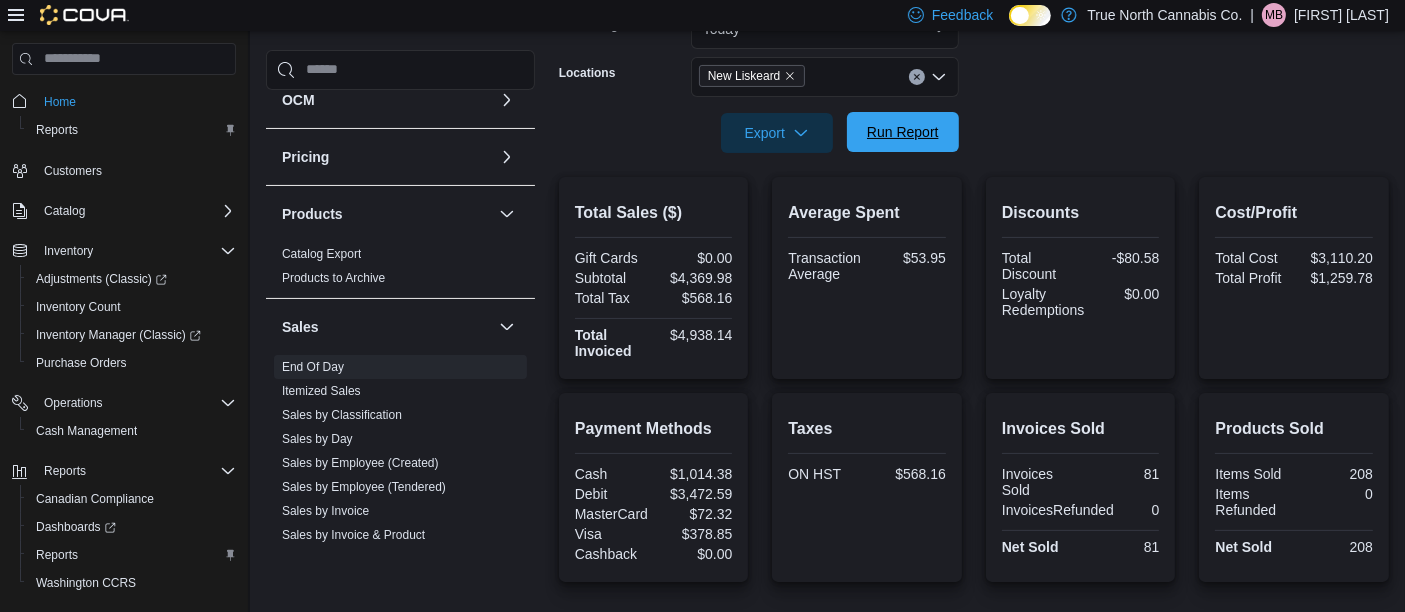click on "Run Report" at bounding box center (903, 132) 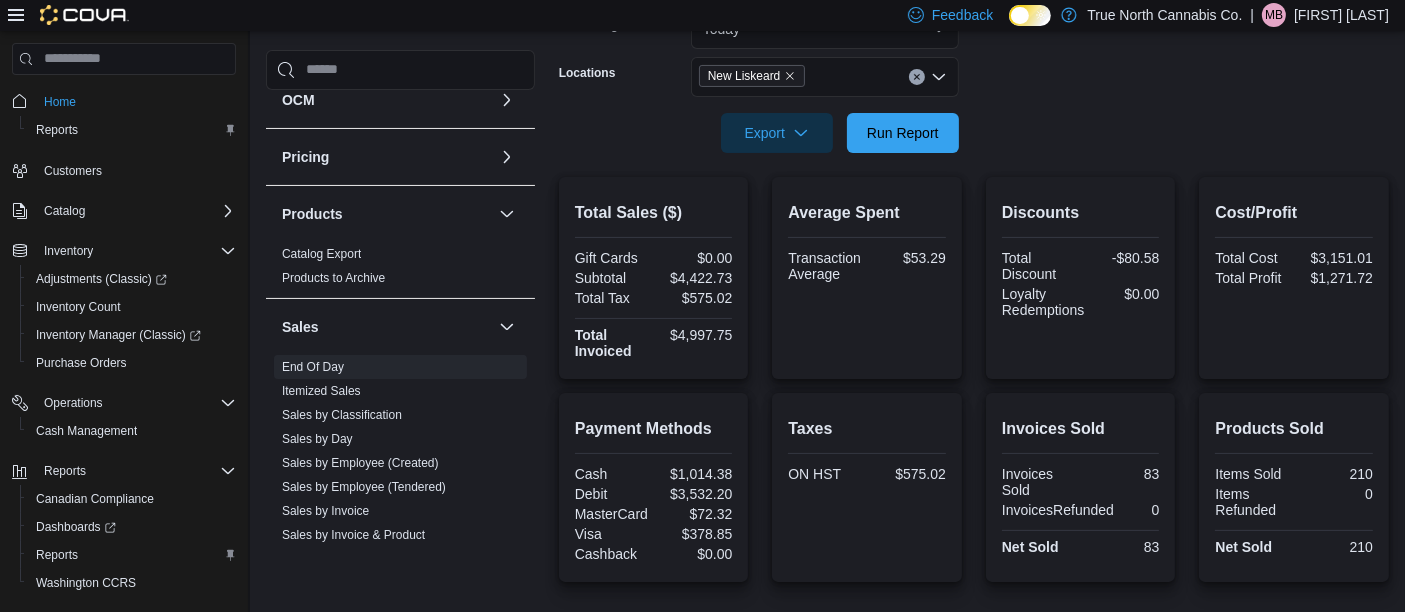 scroll, scrollTop: 580, scrollLeft: 0, axis: vertical 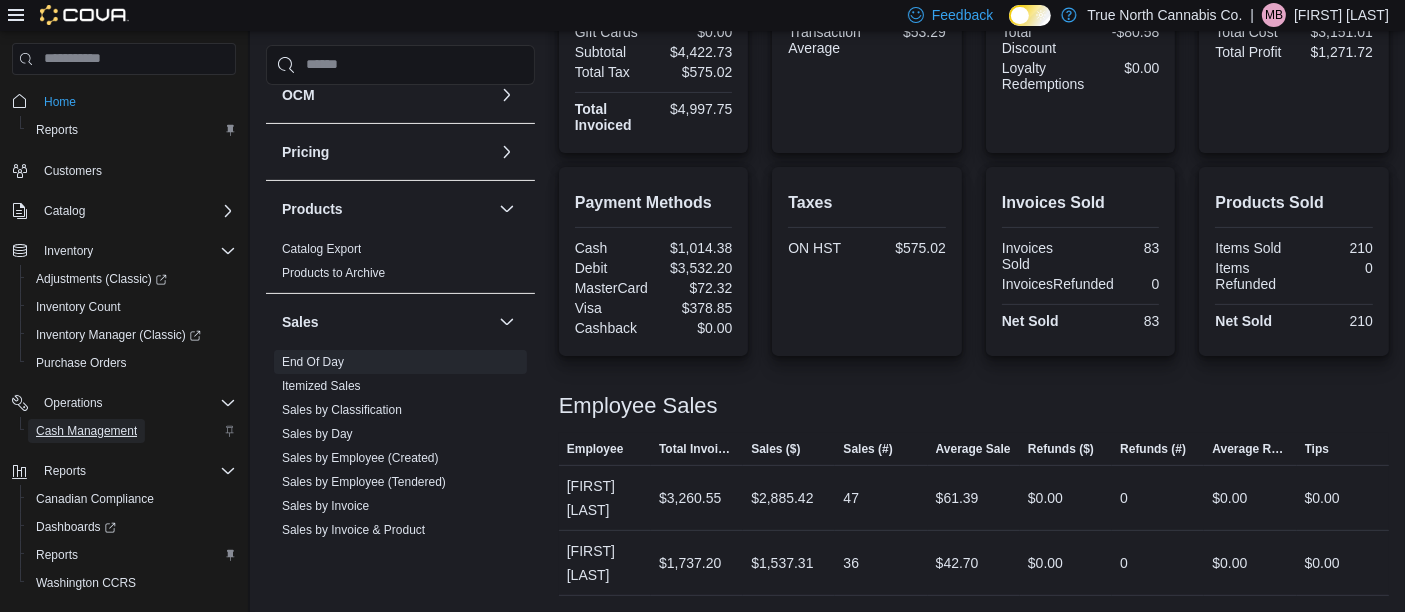 click on "Cash Management" at bounding box center (86, 431) 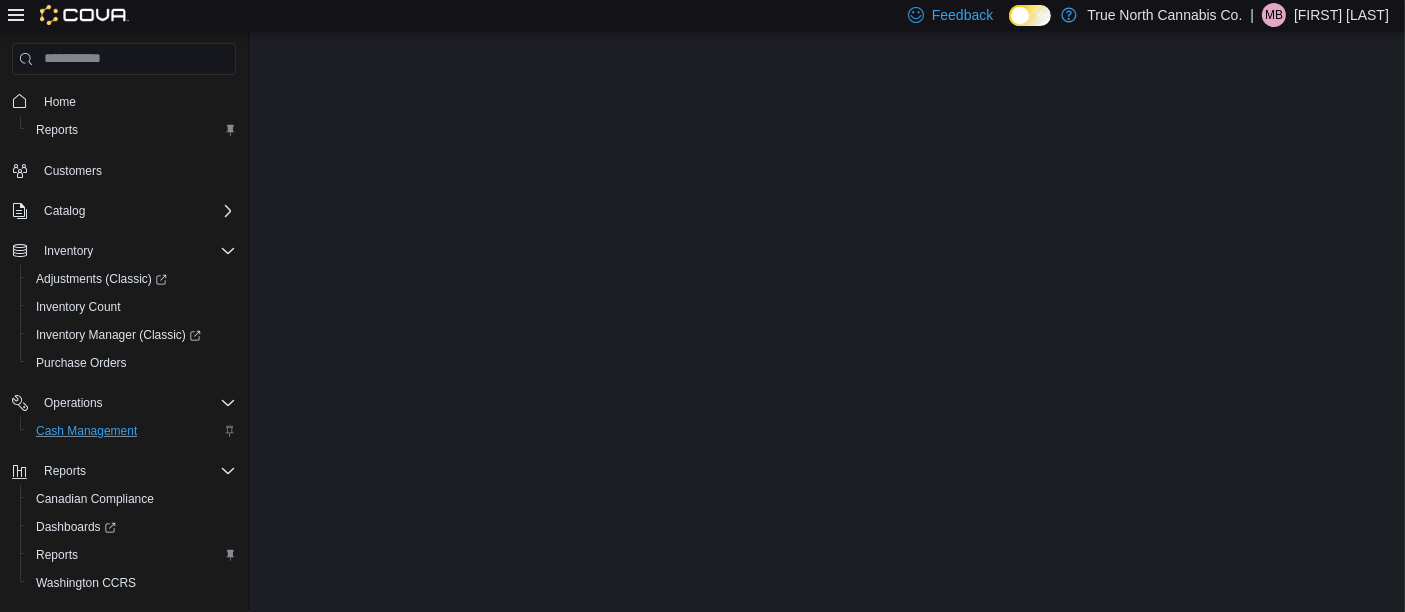 scroll, scrollTop: 0, scrollLeft: 0, axis: both 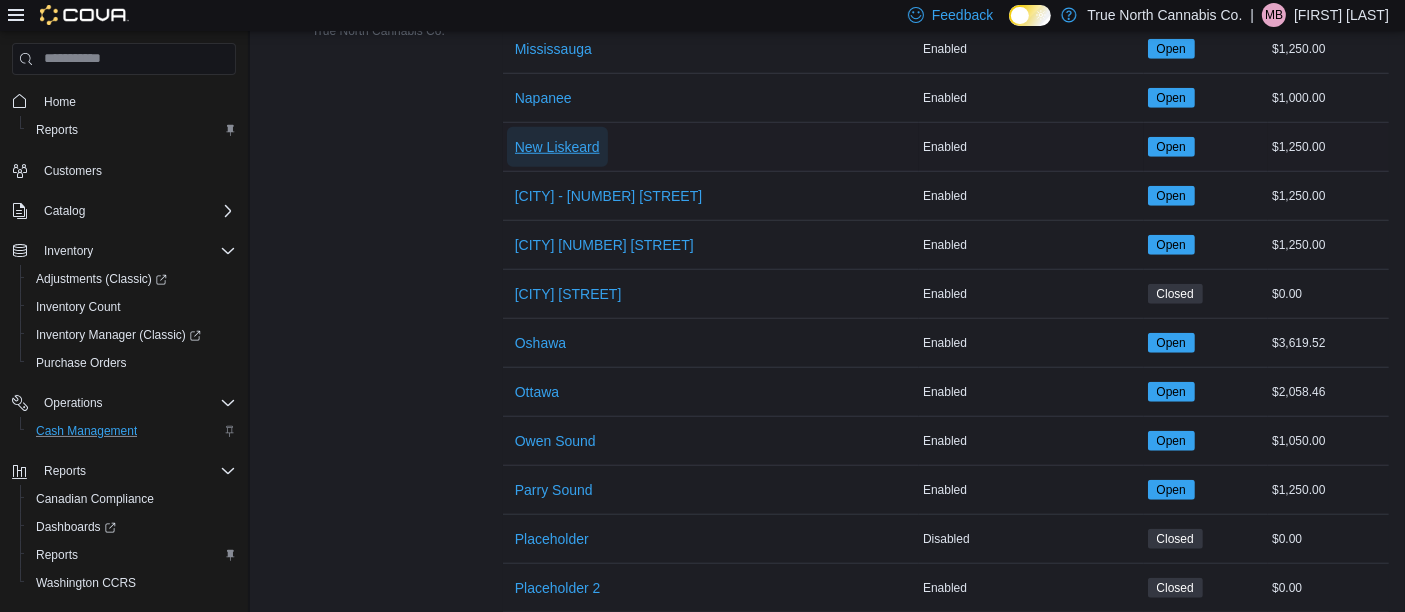 click on "New Liskeard" at bounding box center [557, 147] 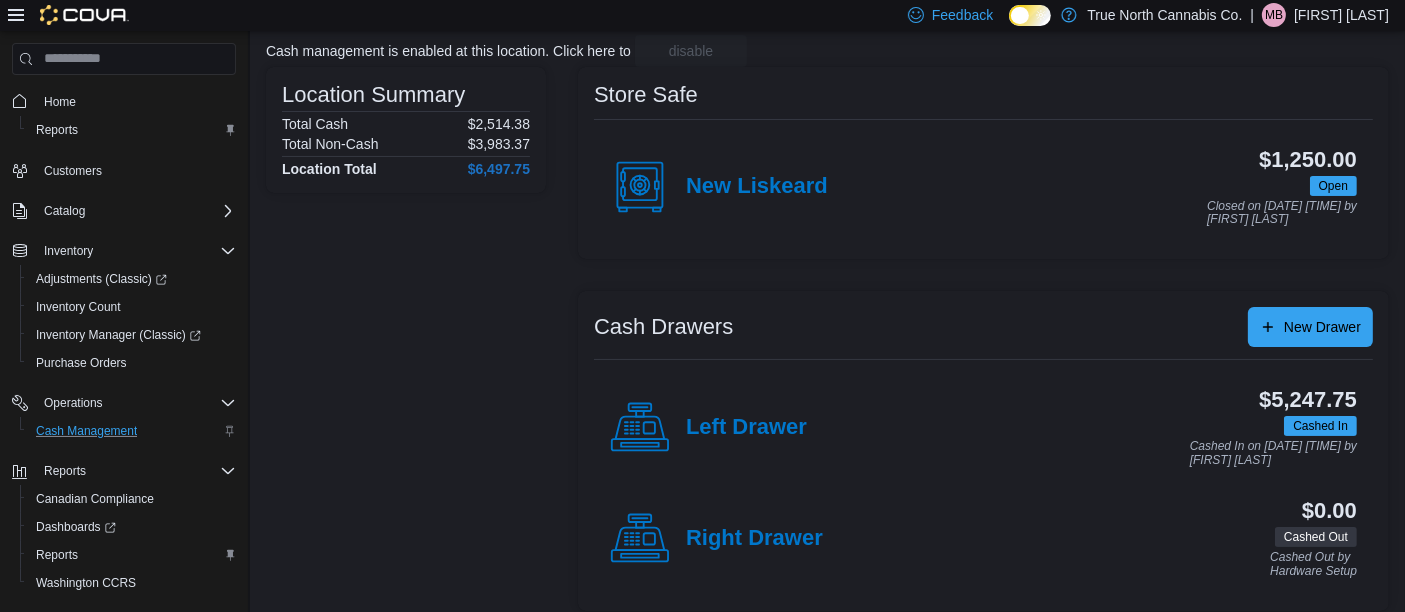 scroll, scrollTop: 141, scrollLeft: 0, axis: vertical 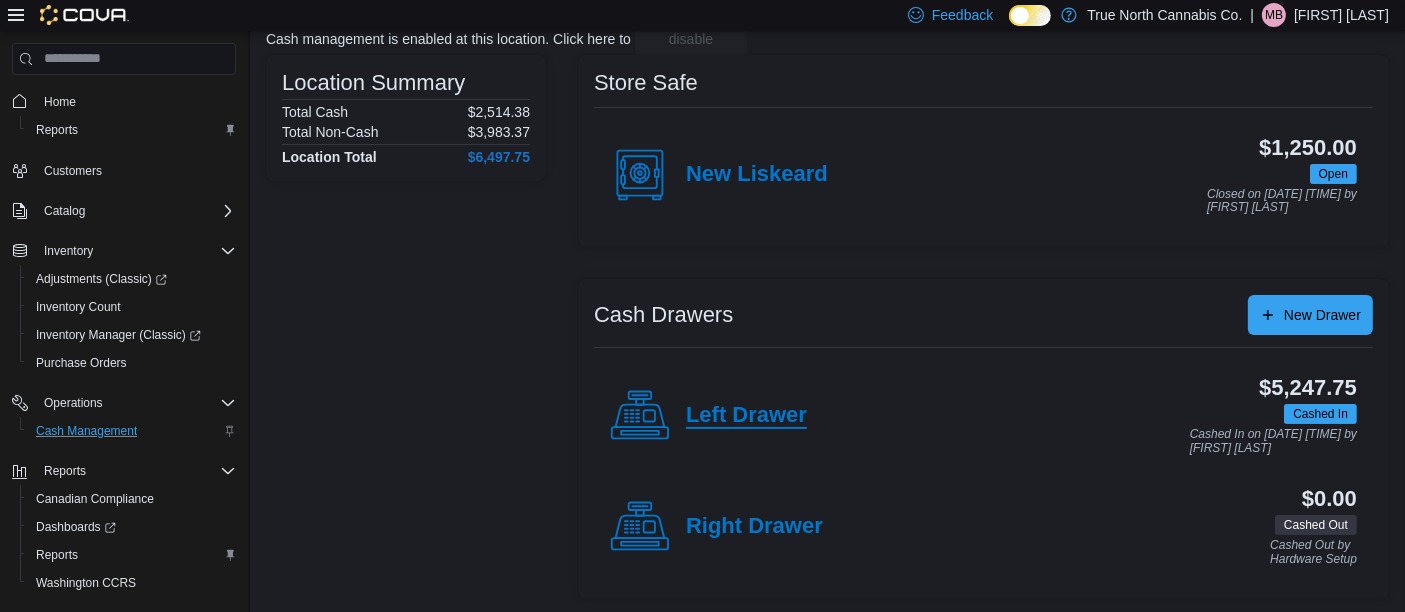 click on "Left Drawer" at bounding box center (746, 416) 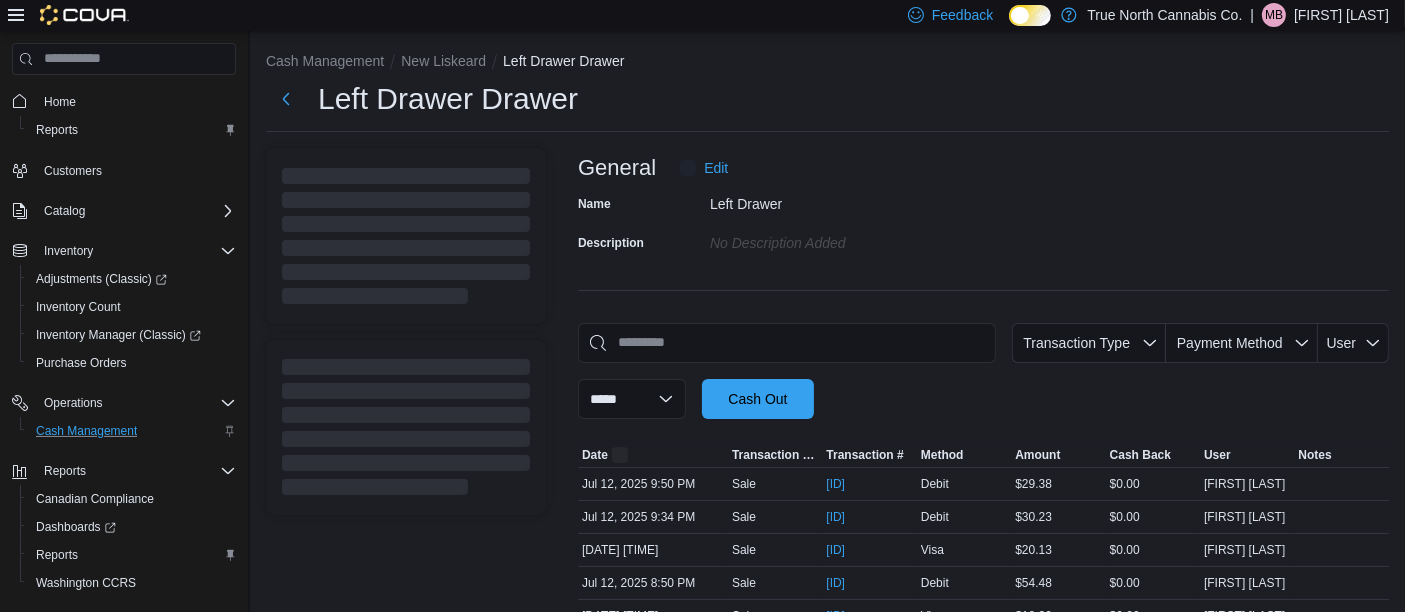 scroll, scrollTop: 0, scrollLeft: 0, axis: both 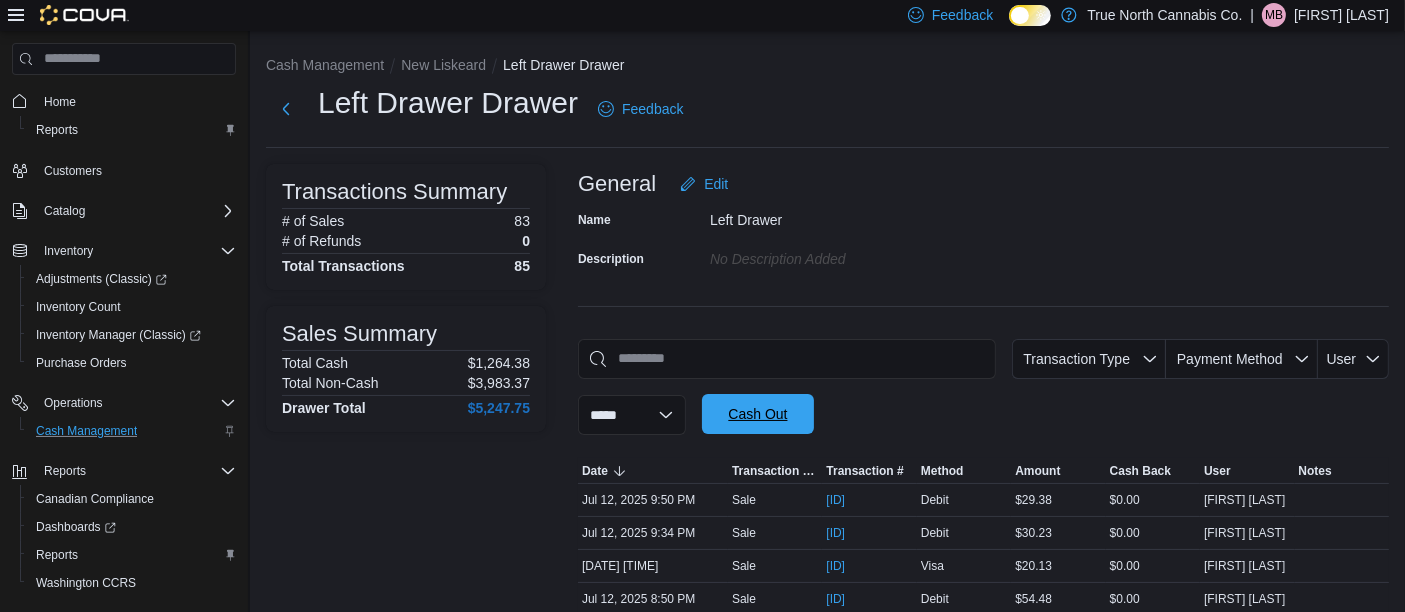click on "Cash Out" at bounding box center (757, 414) 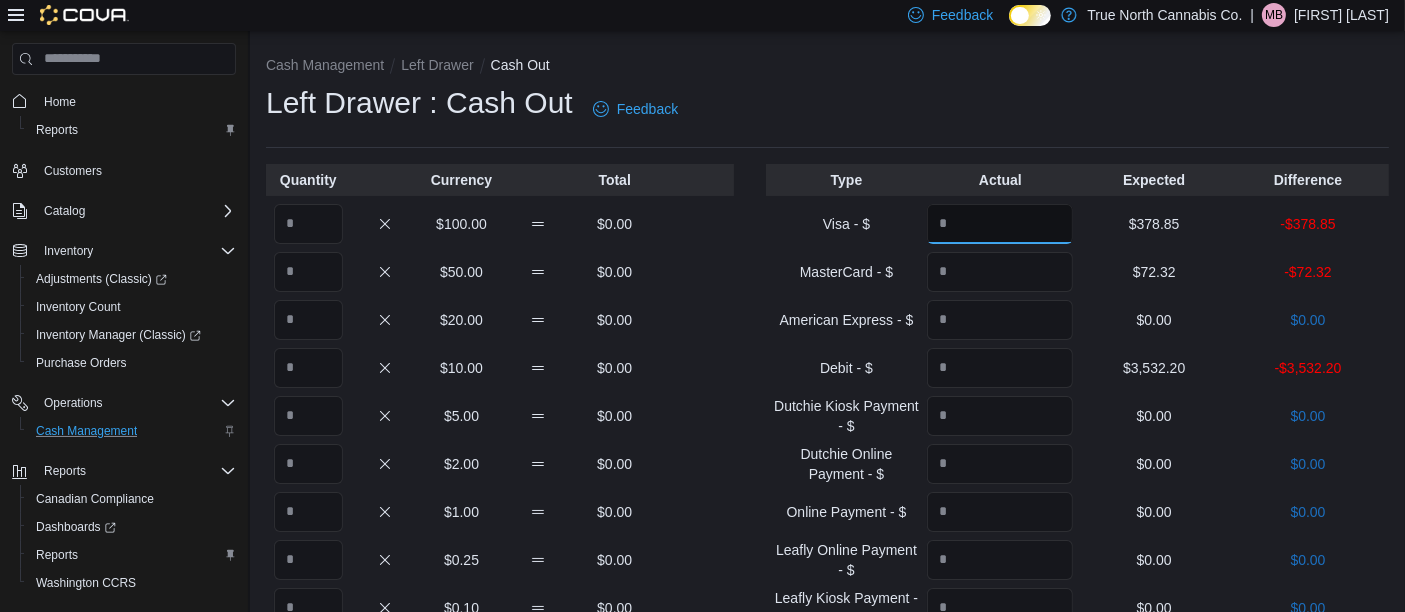 click at bounding box center (1000, 224) 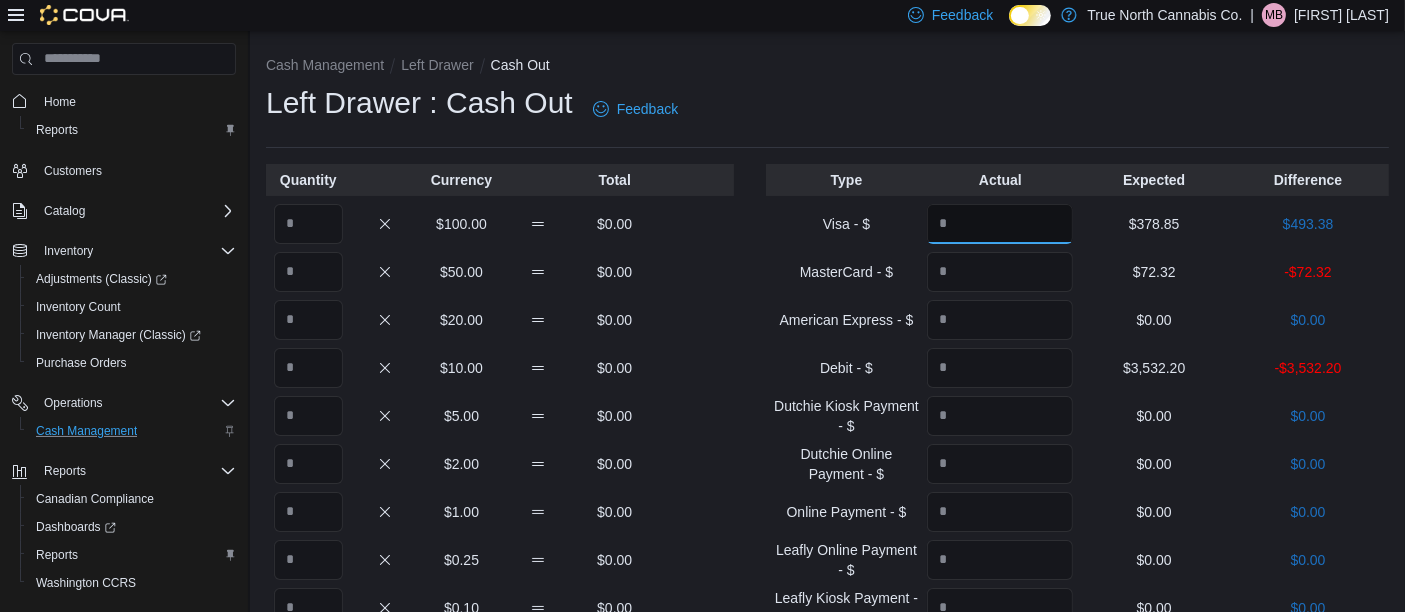 type on "******" 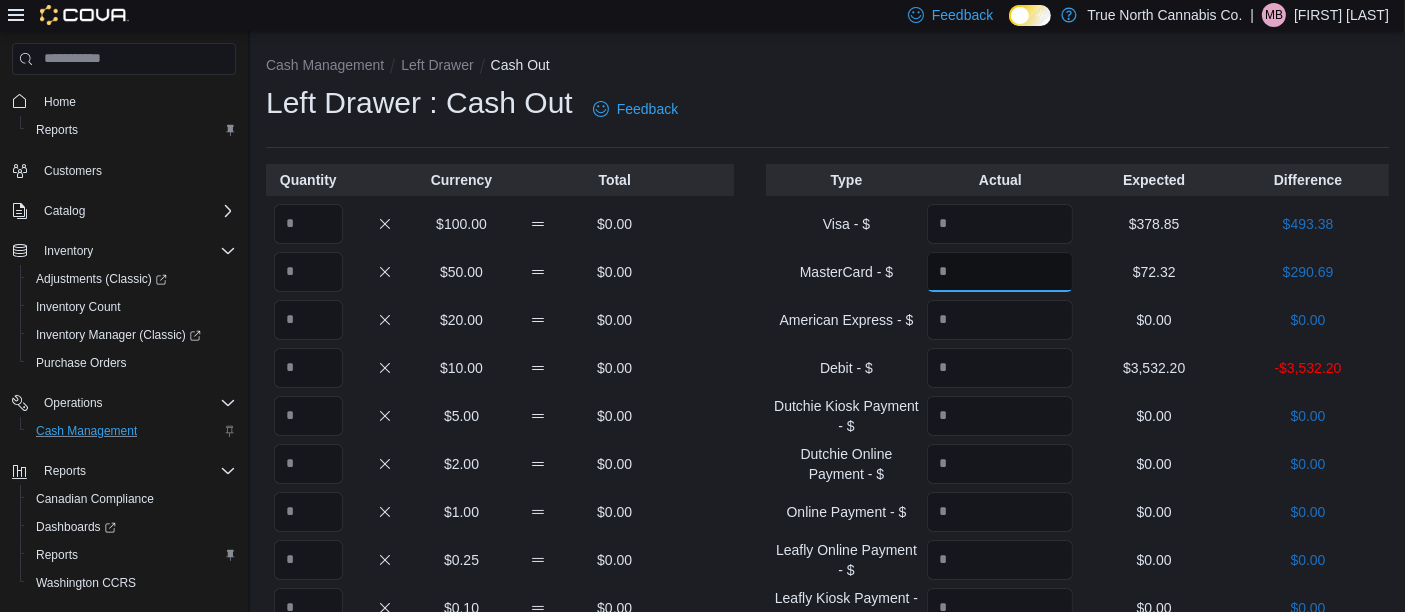 type on "******" 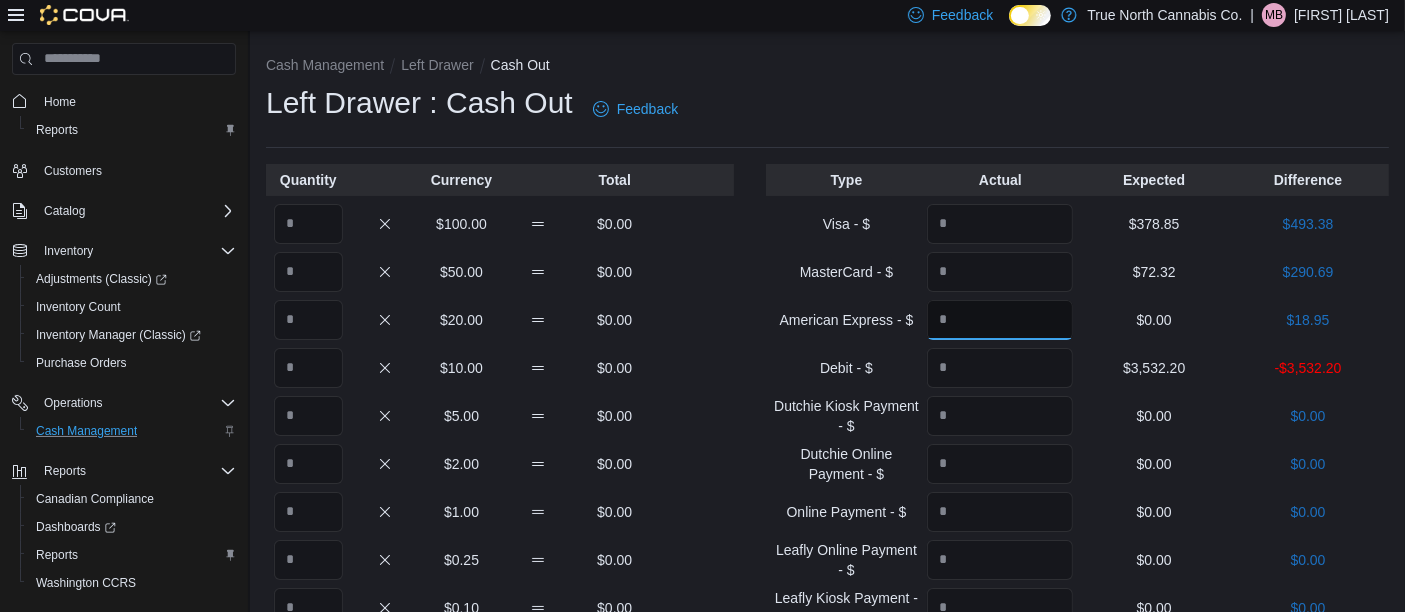 type on "*****" 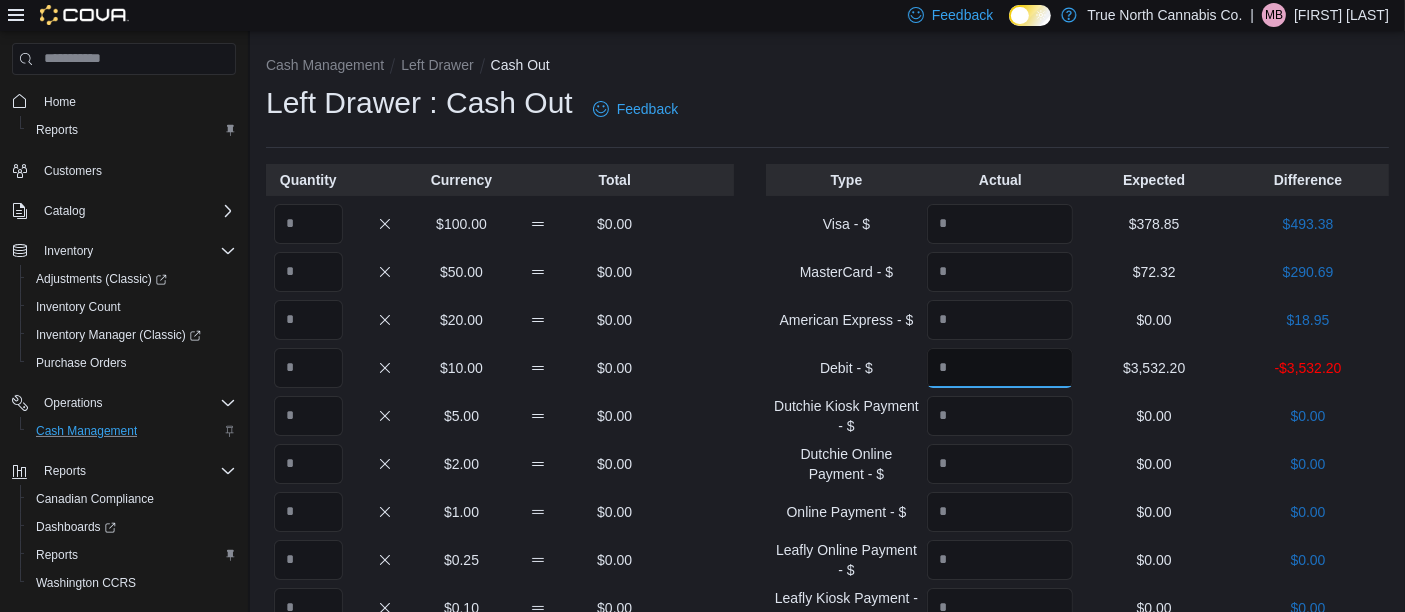 click at bounding box center (1000, 368) 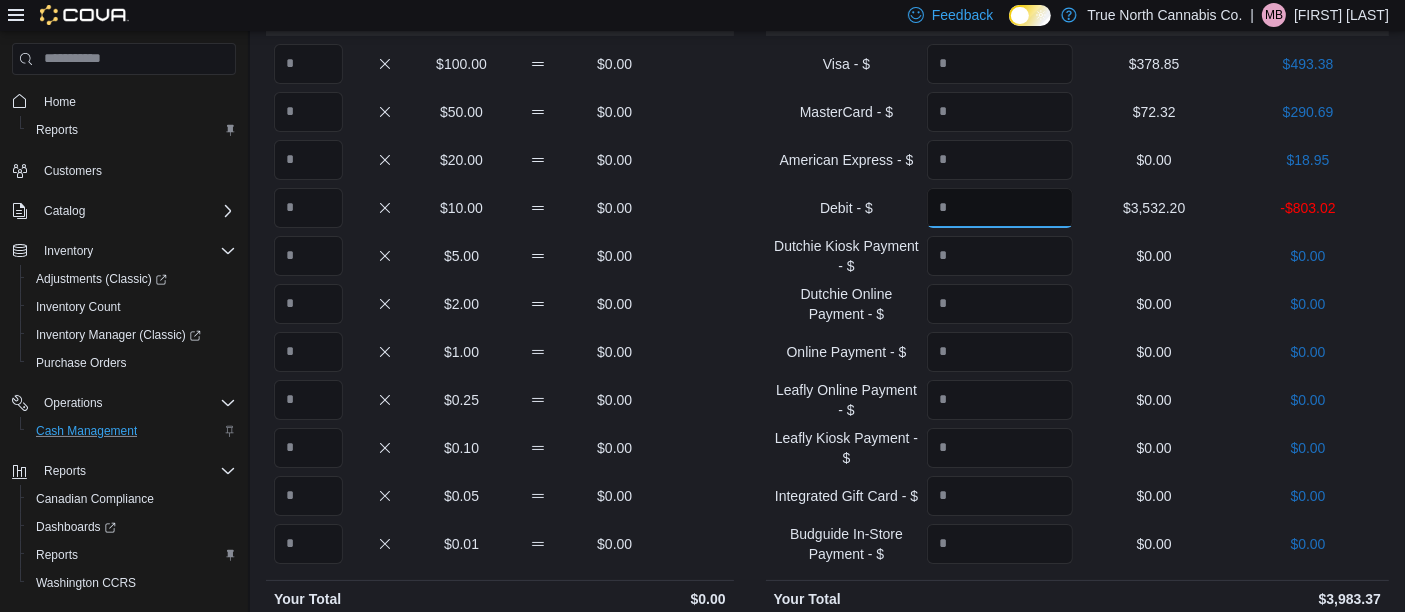 scroll, scrollTop: 158, scrollLeft: 0, axis: vertical 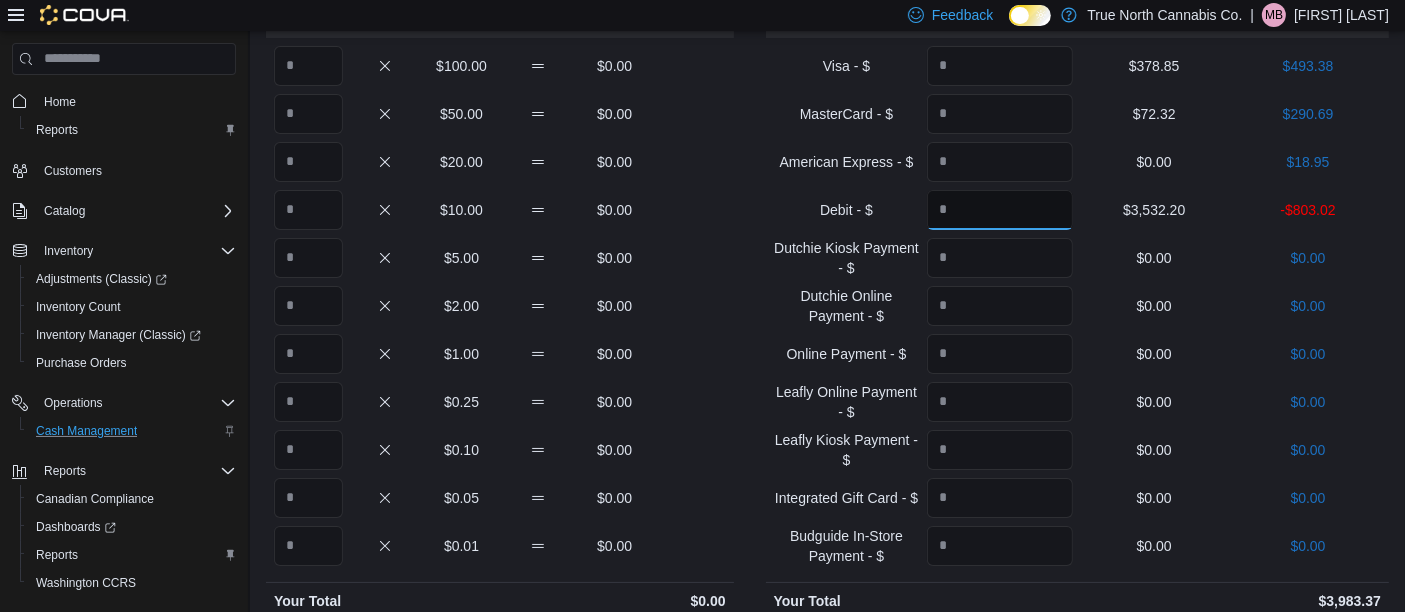 type on "*******" 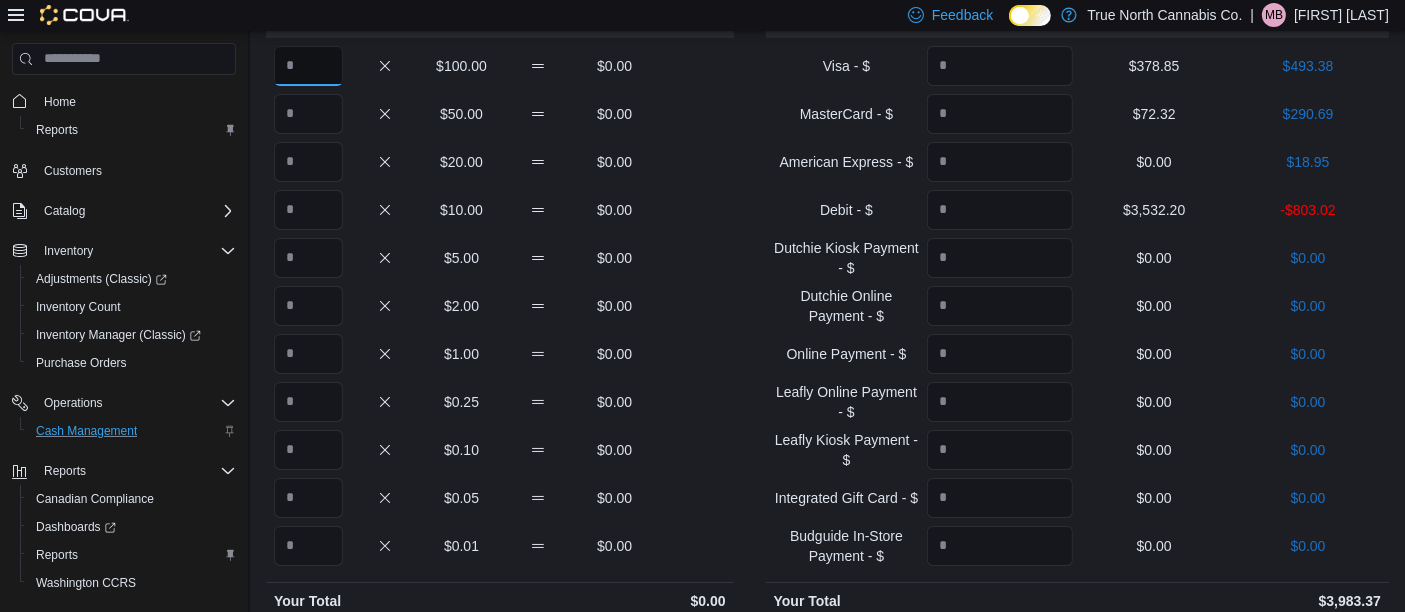 click at bounding box center [308, 66] 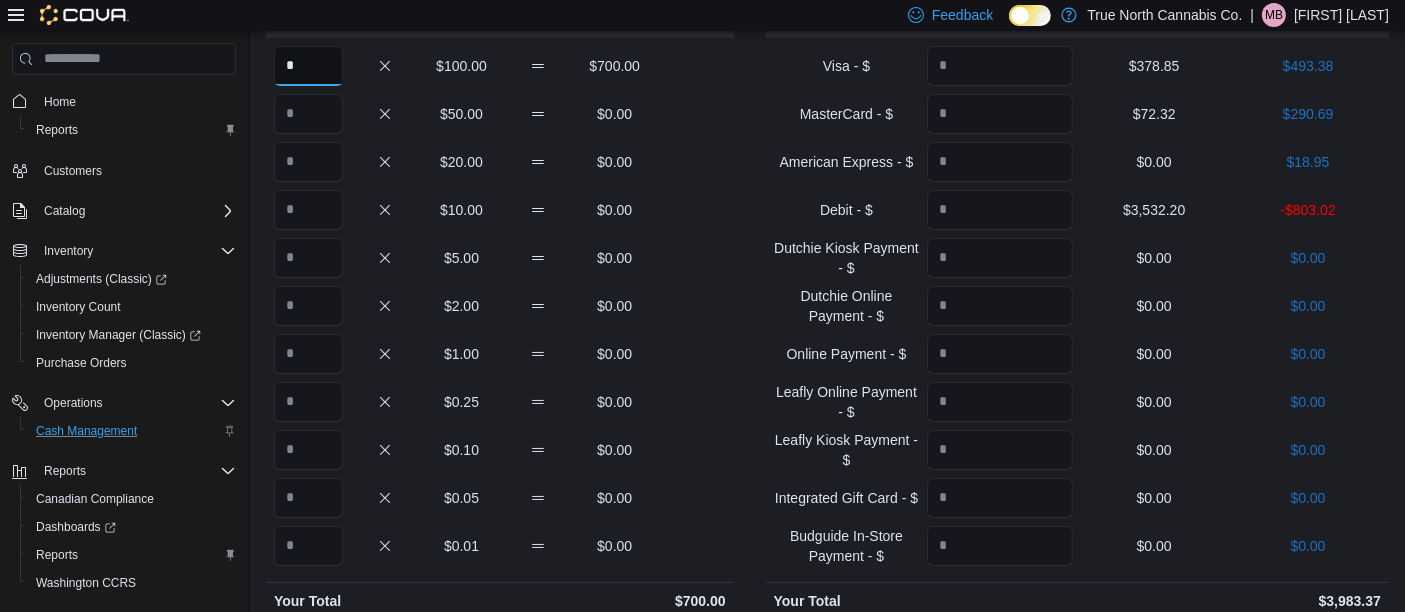 type on "*" 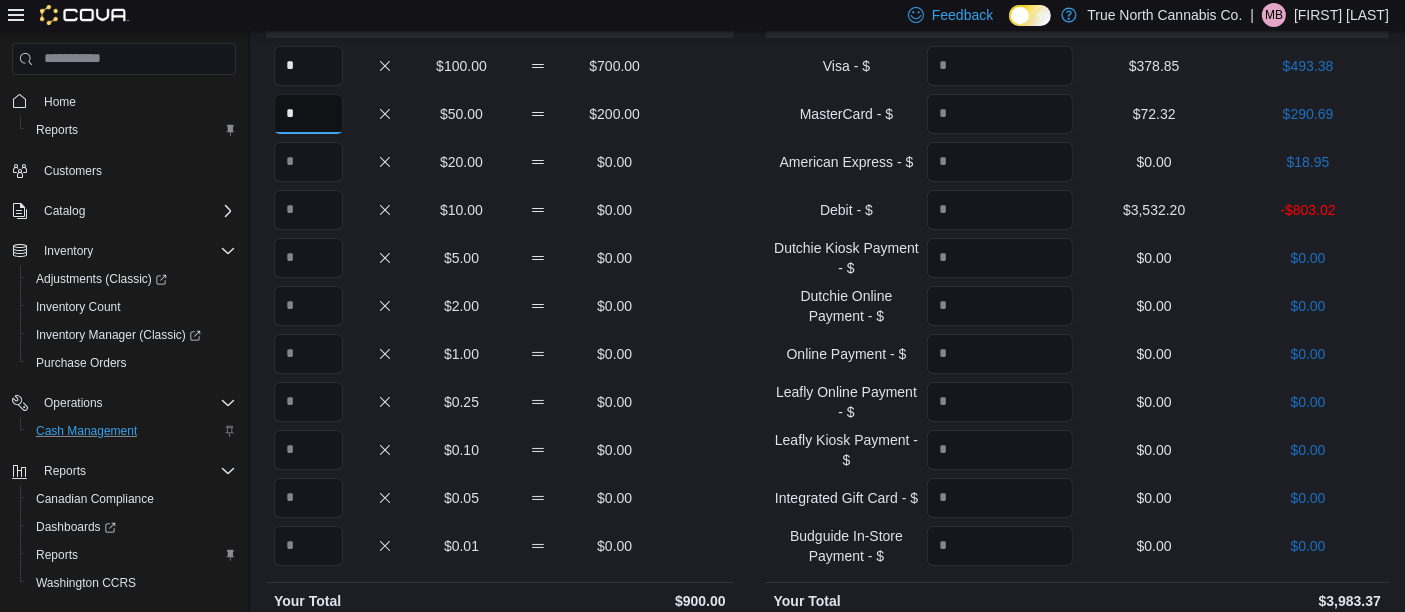 type on "*" 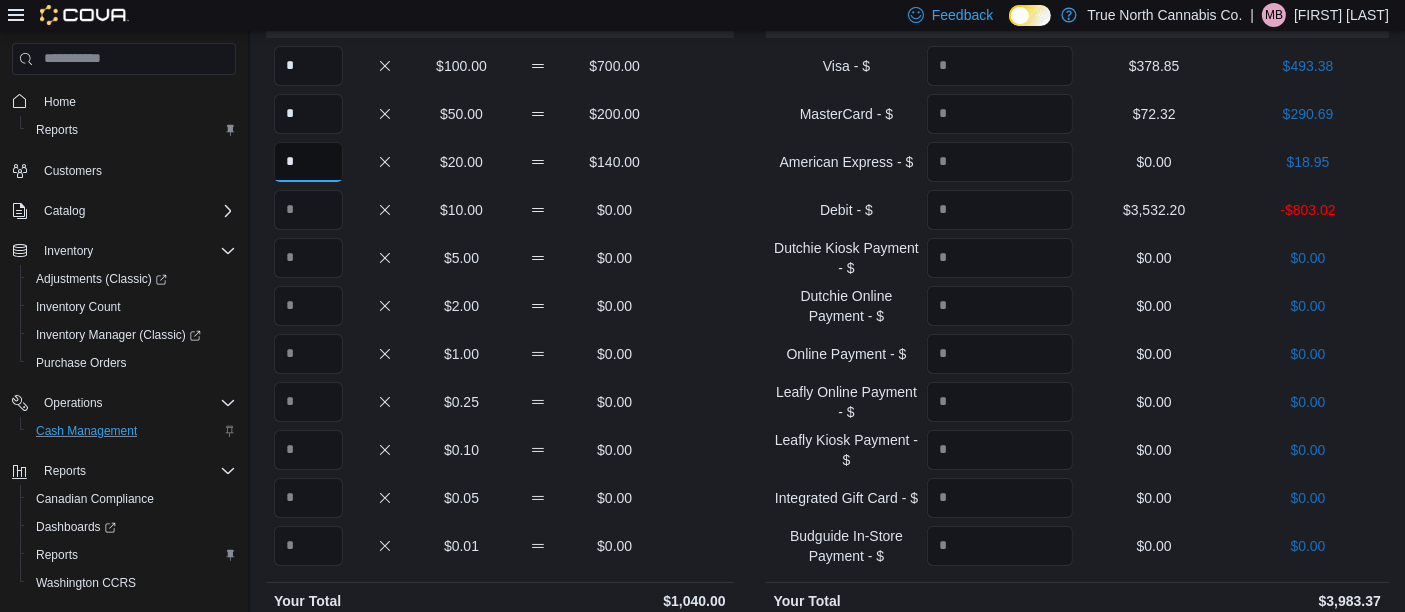 type on "*" 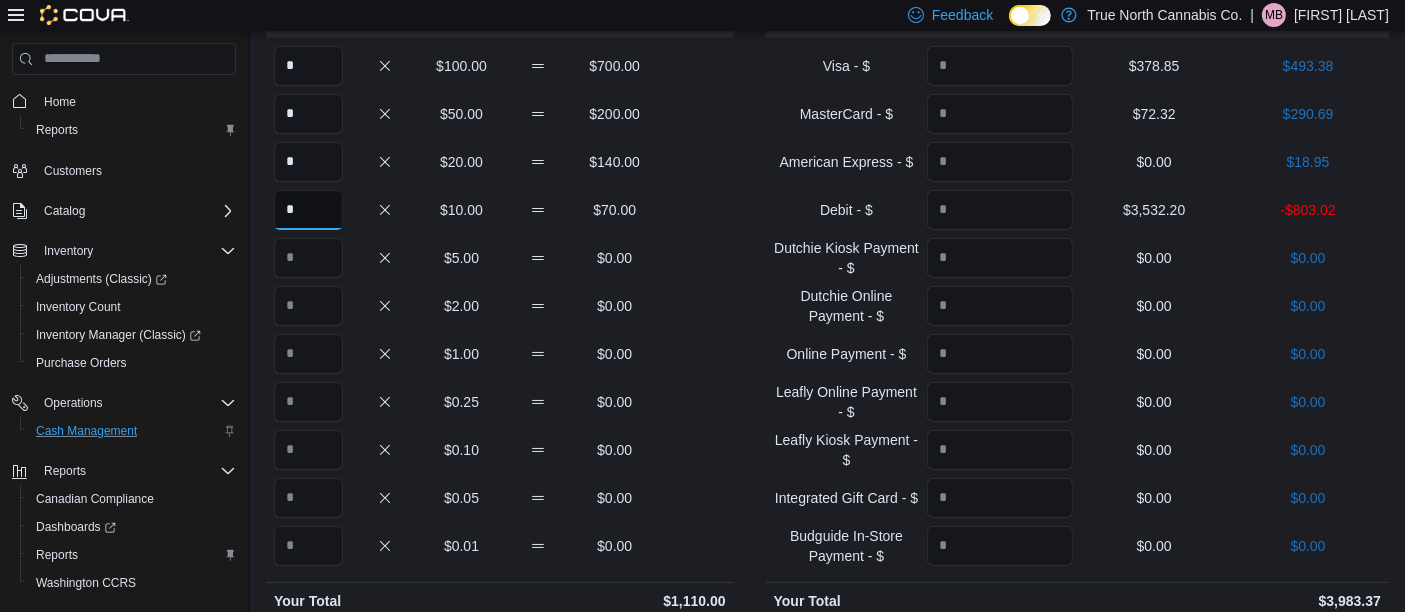 type on "*" 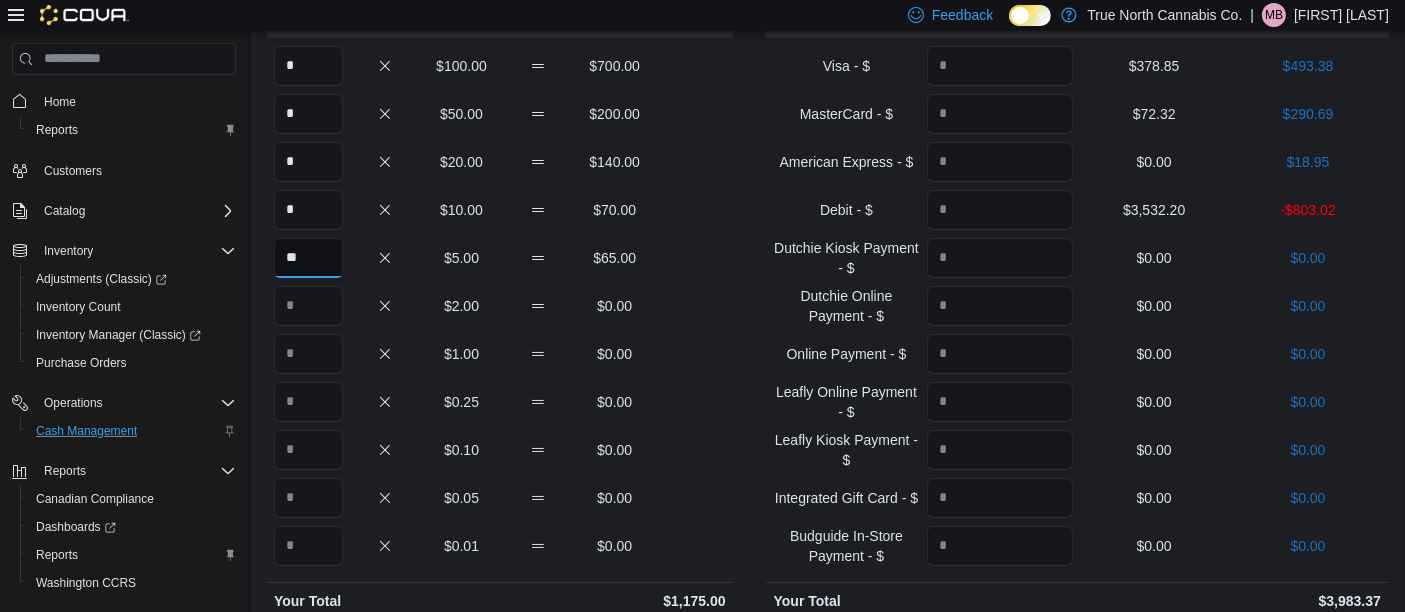 type on "**" 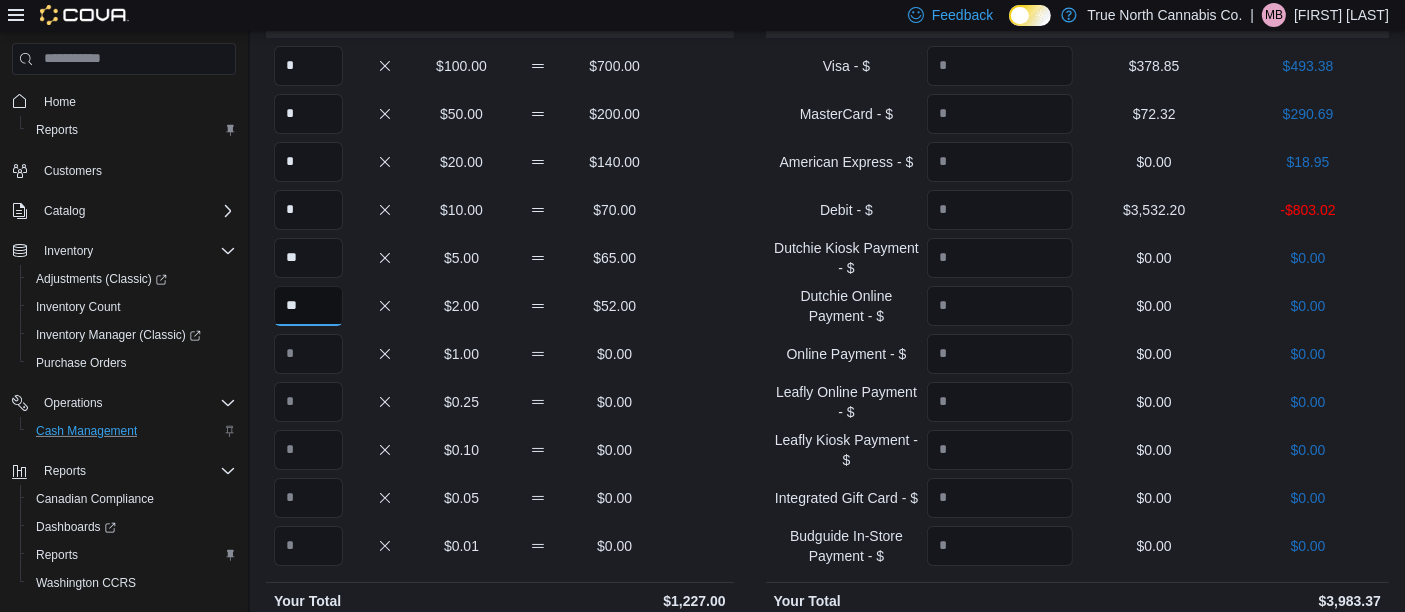 type on "**" 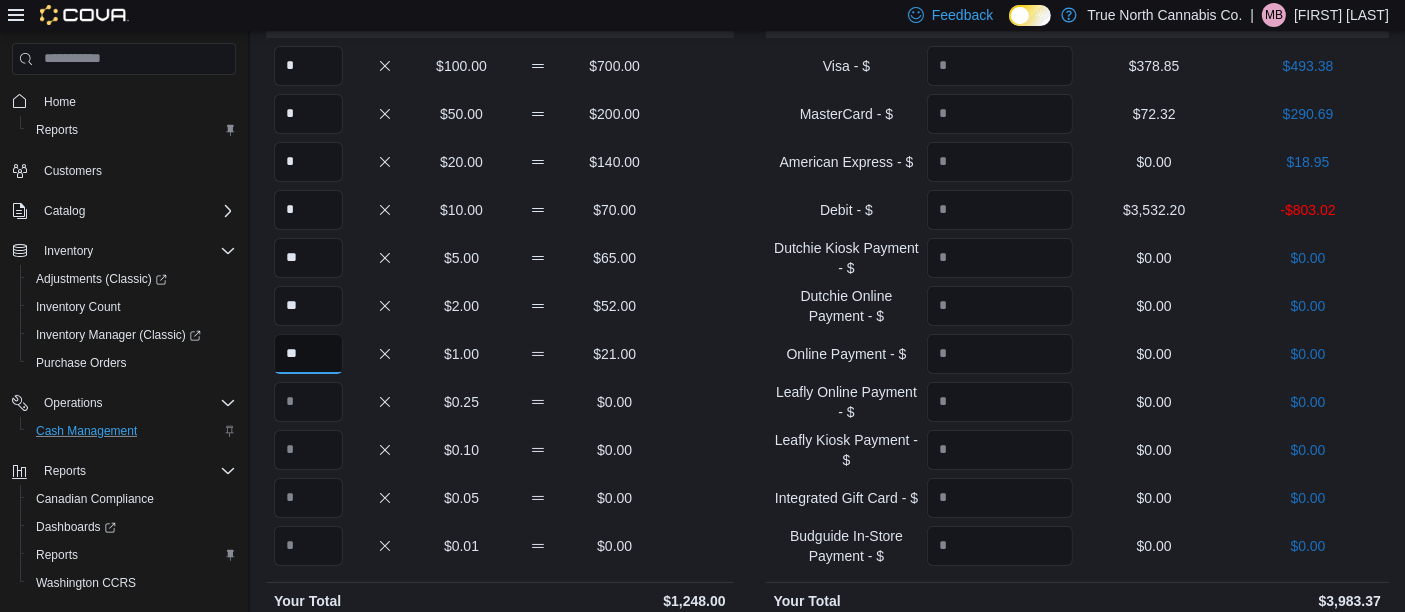 type on "**" 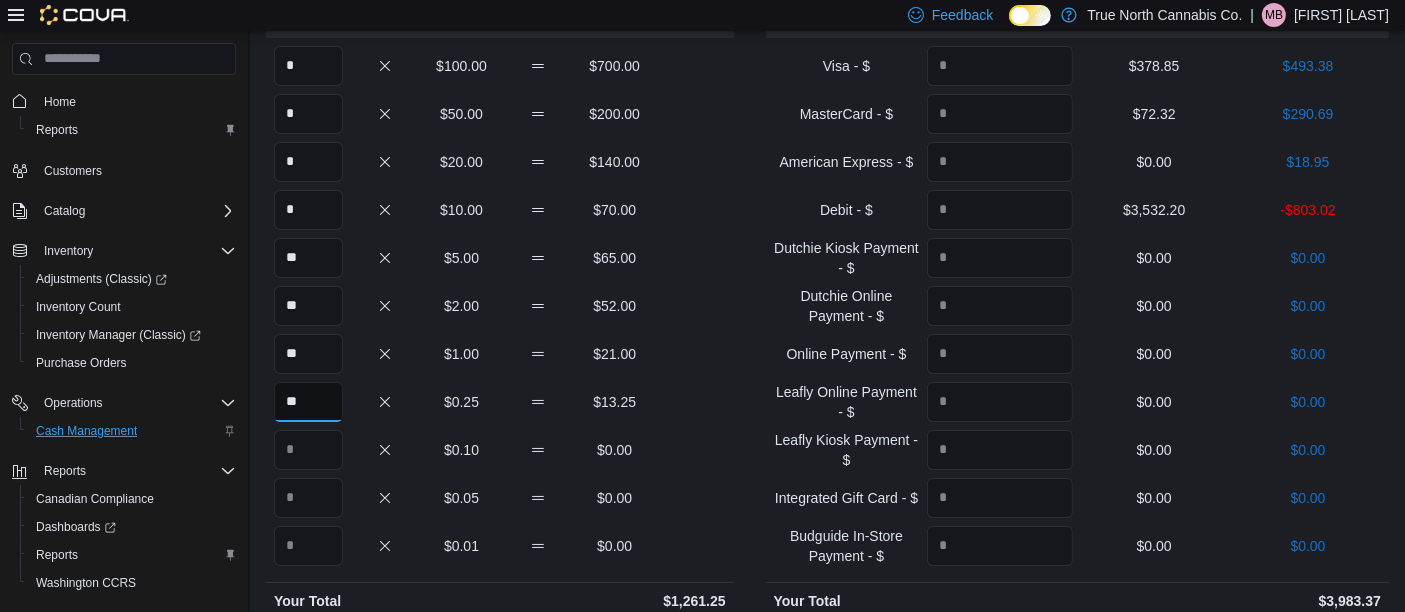 type on "**" 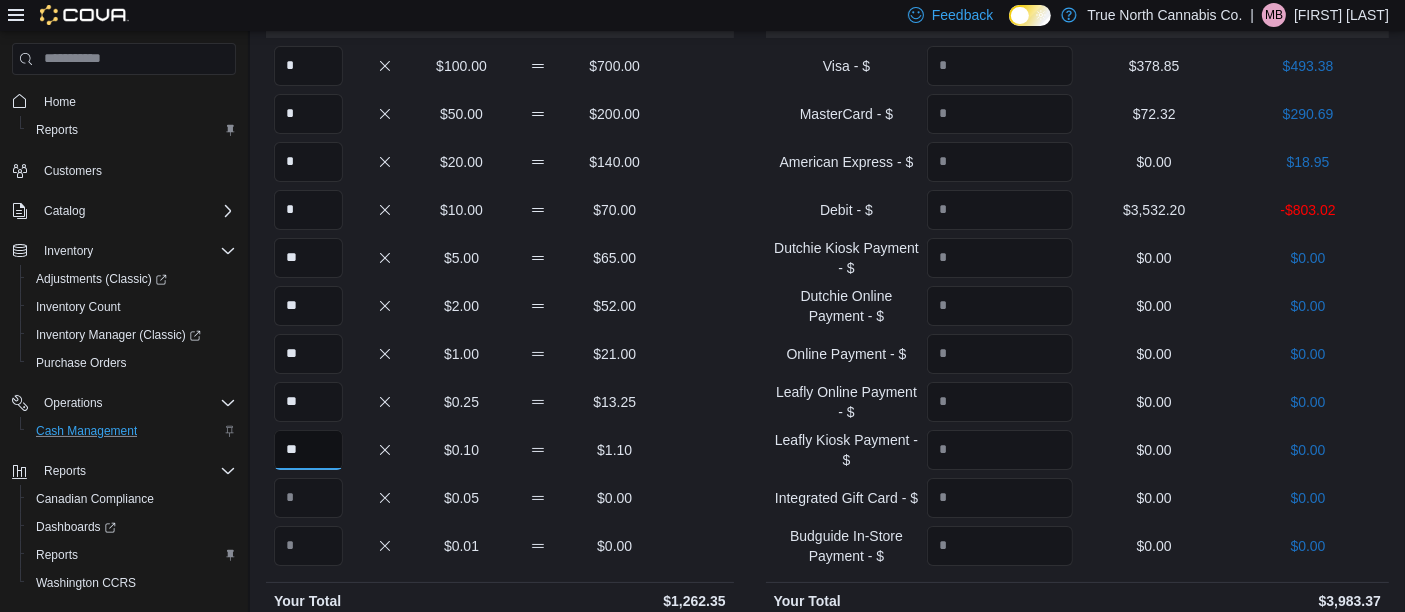 type on "**" 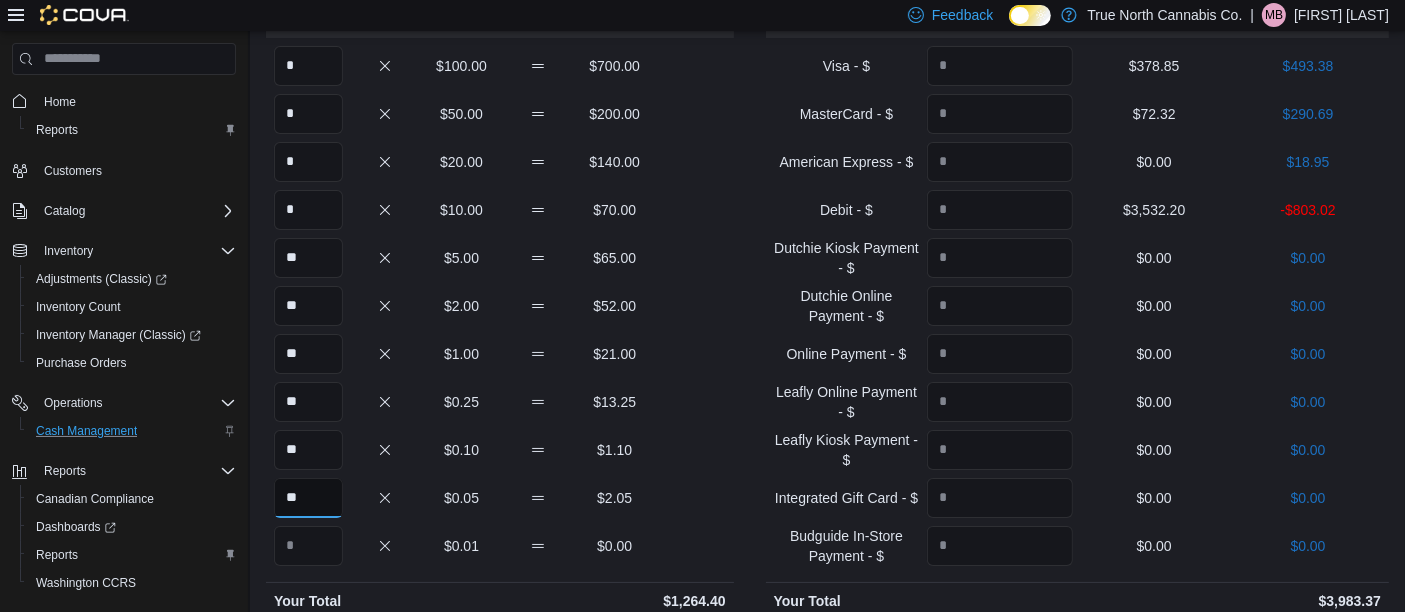 type on "**" 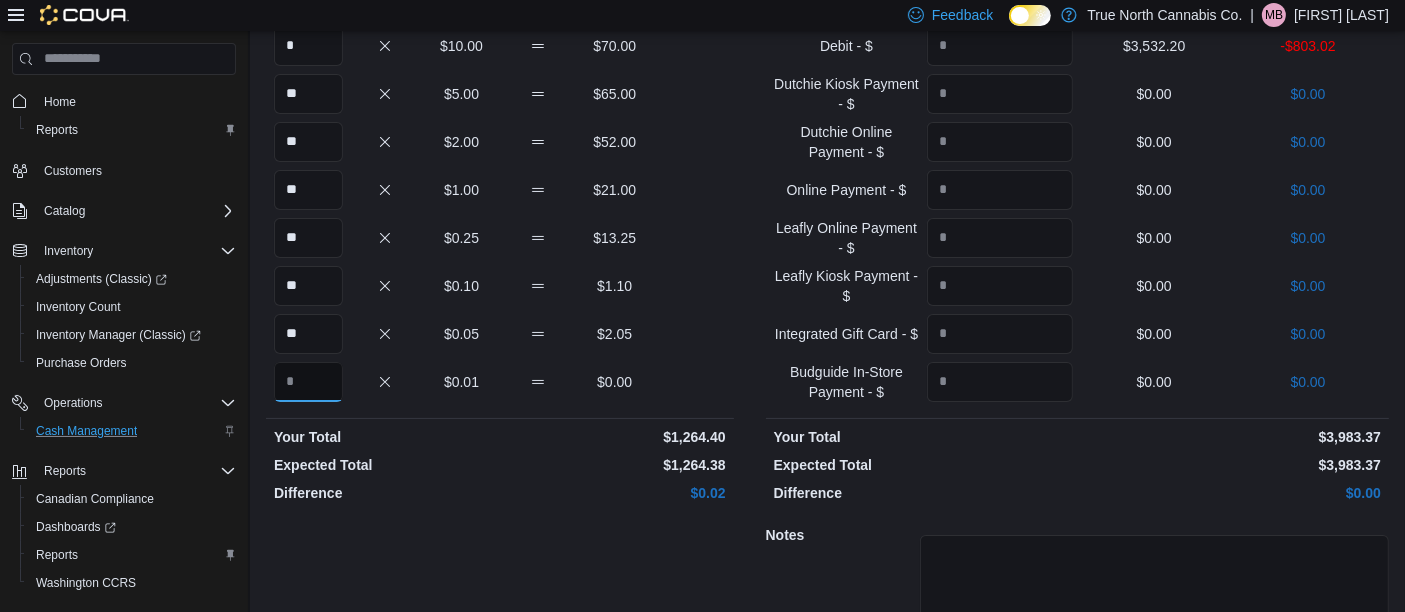 scroll, scrollTop: 335, scrollLeft: 0, axis: vertical 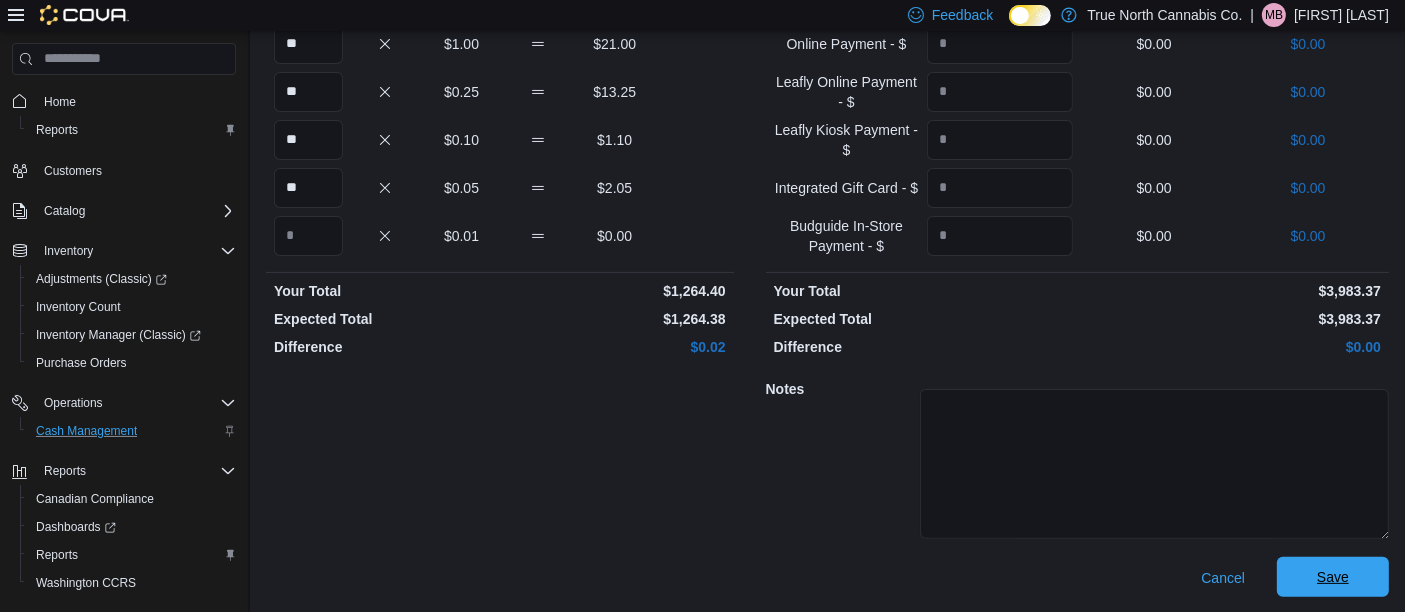 click on "Save" at bounding box center (1333, 577) 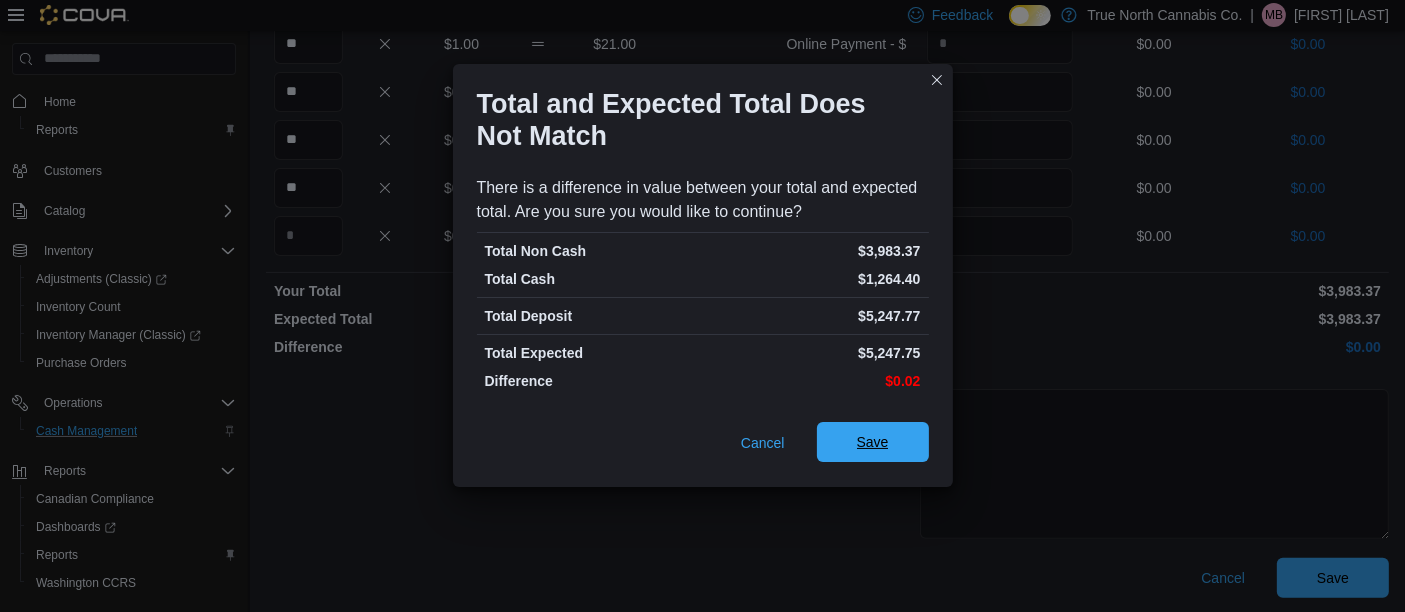 click on "Save" at bounding box center (873, 442) 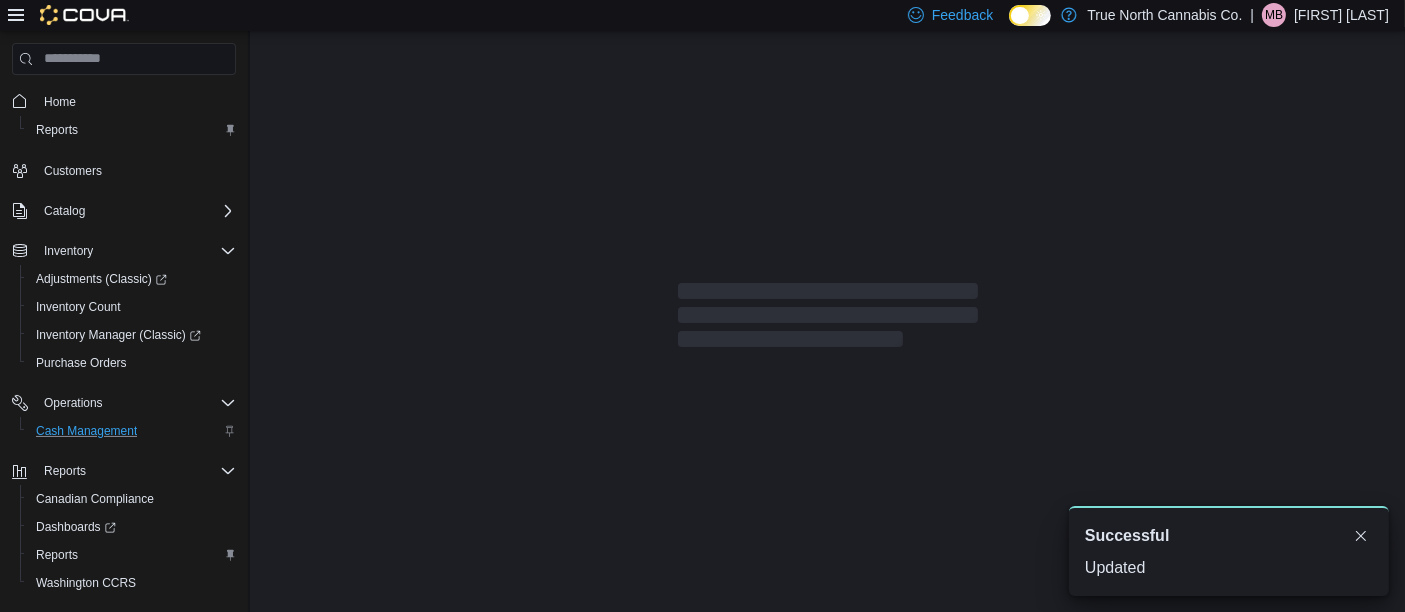 scroll, scrollTop: 4, scrollLeft: 0, axis: vertical 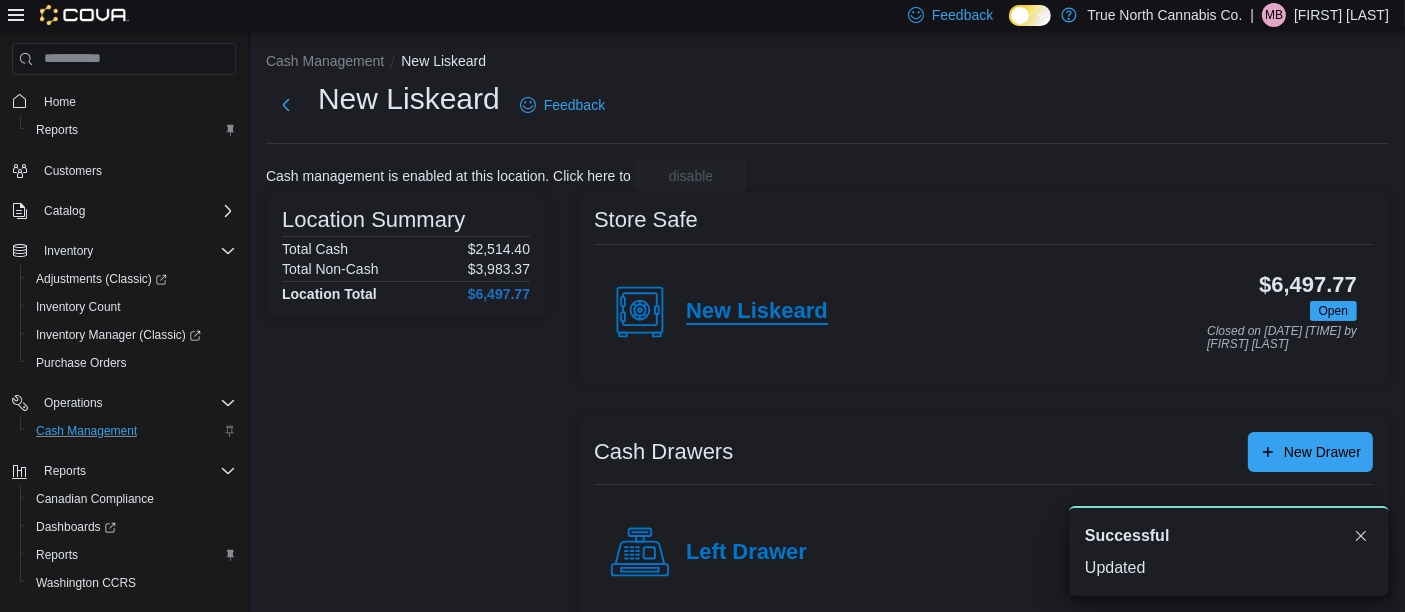 click on "New Liskeard" at bounding box center [757, 312] 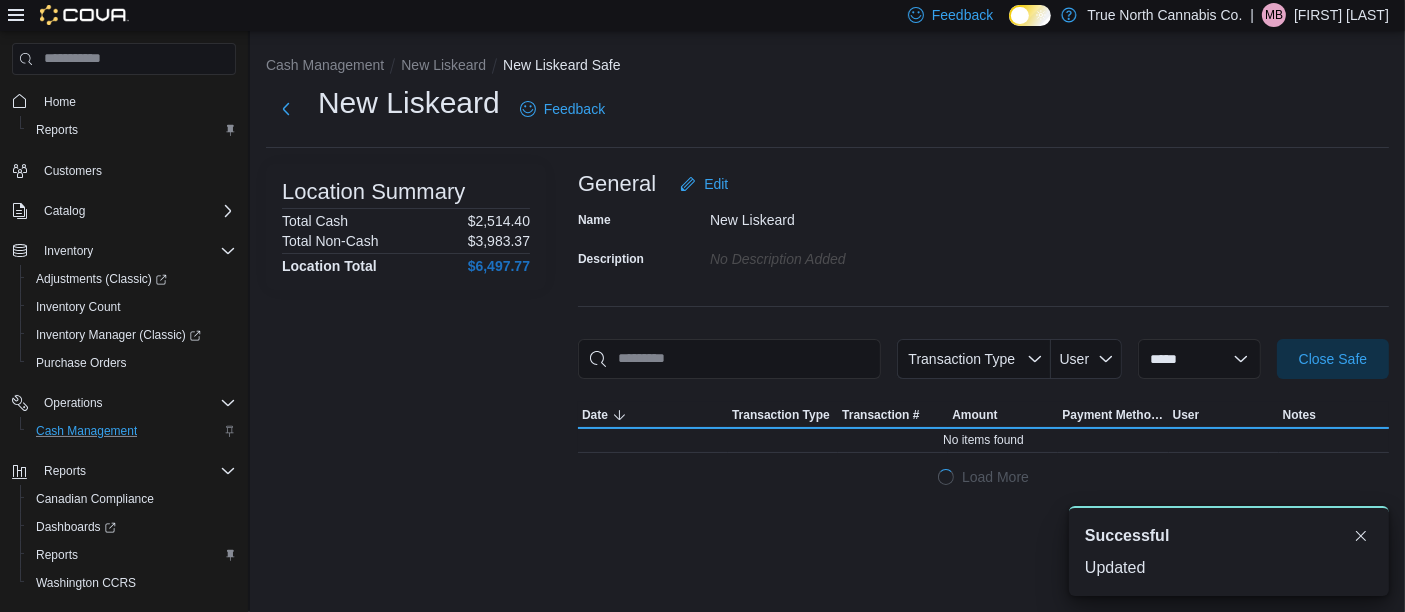 scroll, scrollTop: 0, scrollLeft: 0, axis: both 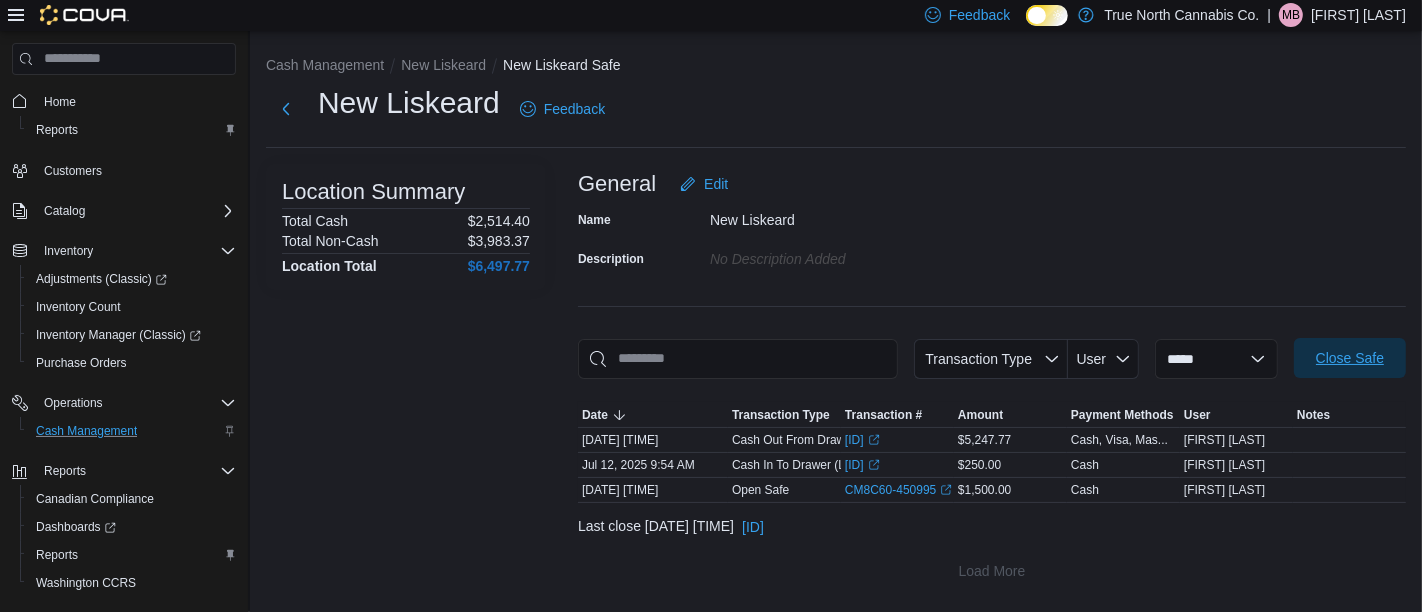 click on "Close Safe" at bounding box center (1350, 358) 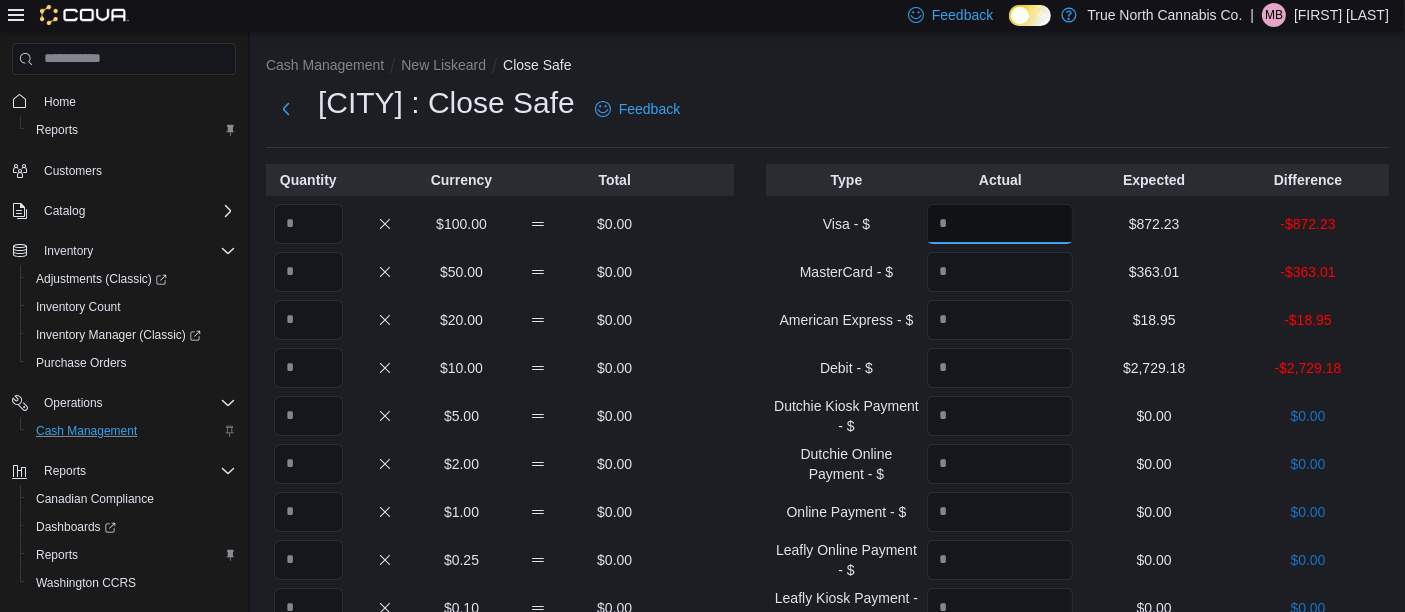 click at bounding box center (1000, 224) 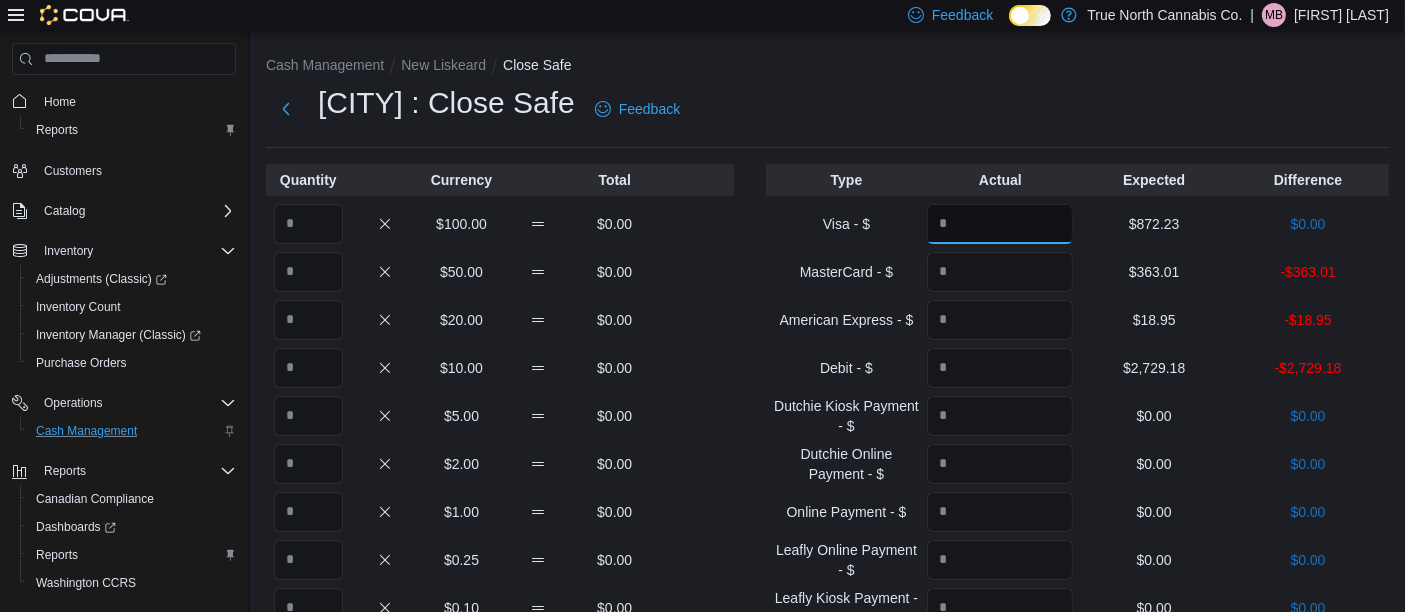 type on "******" 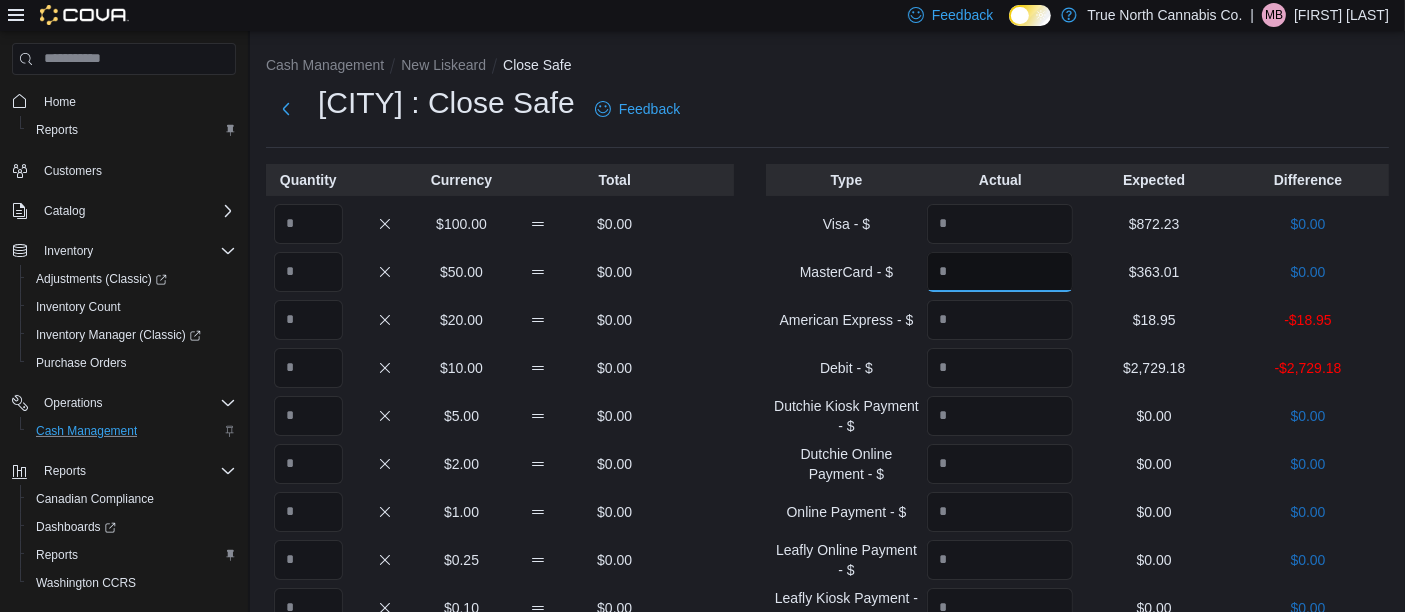 type on "******" 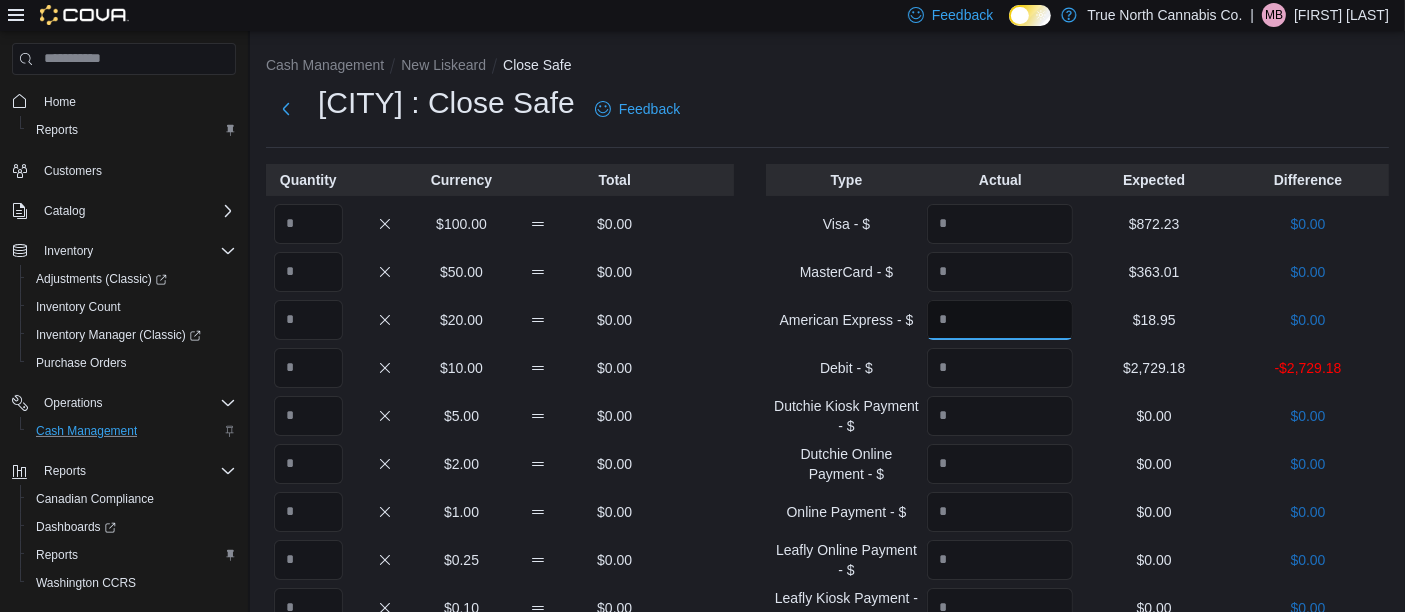 type on "*****" 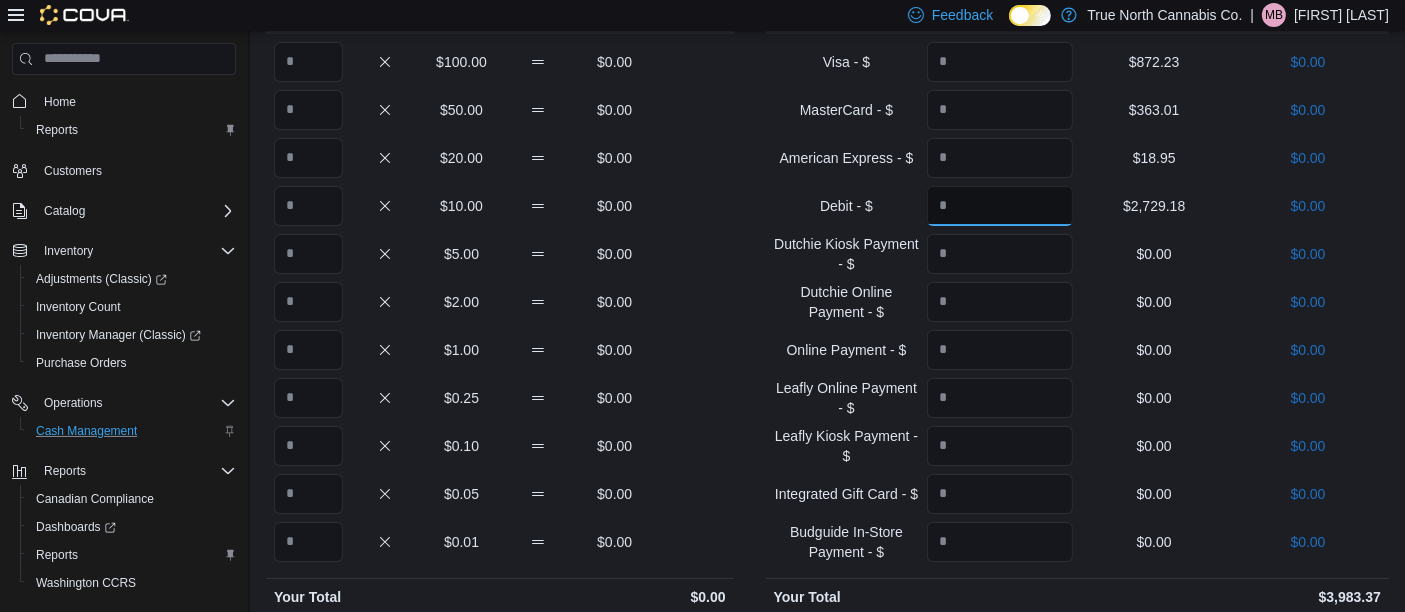 scroll, scrollTop: 160, scrollLeft: 0, axis: vertical 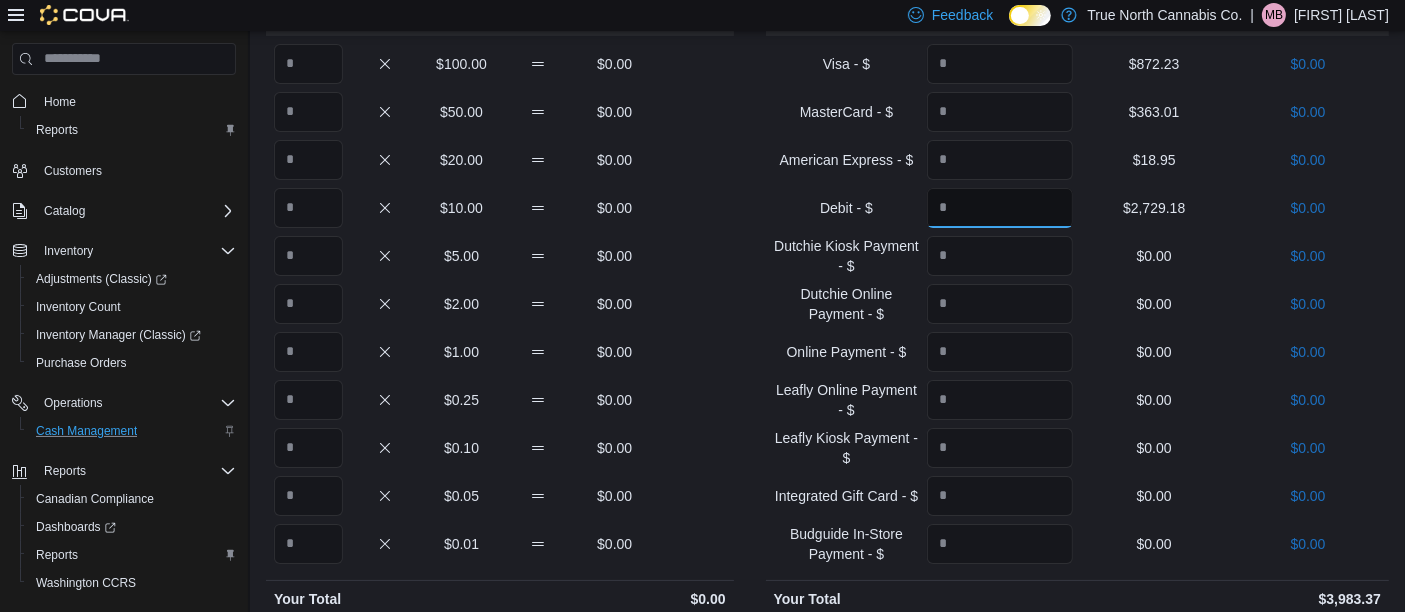 type on "*******" 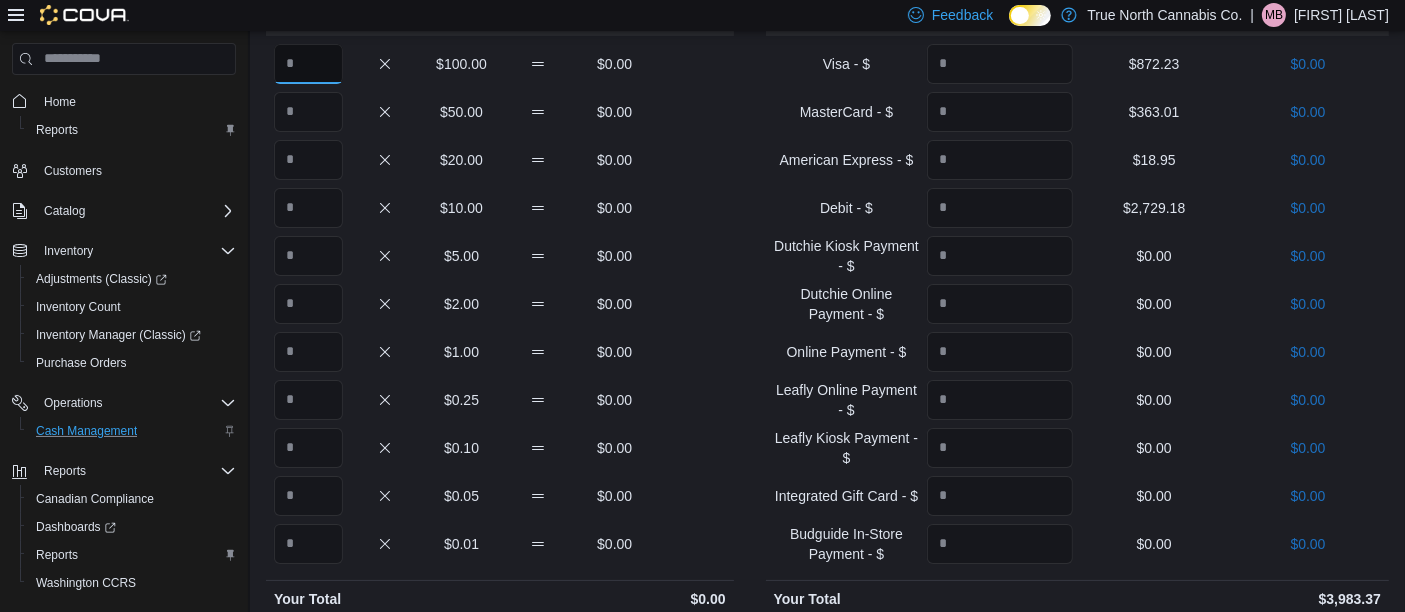 click at bounding box center (308, 64) 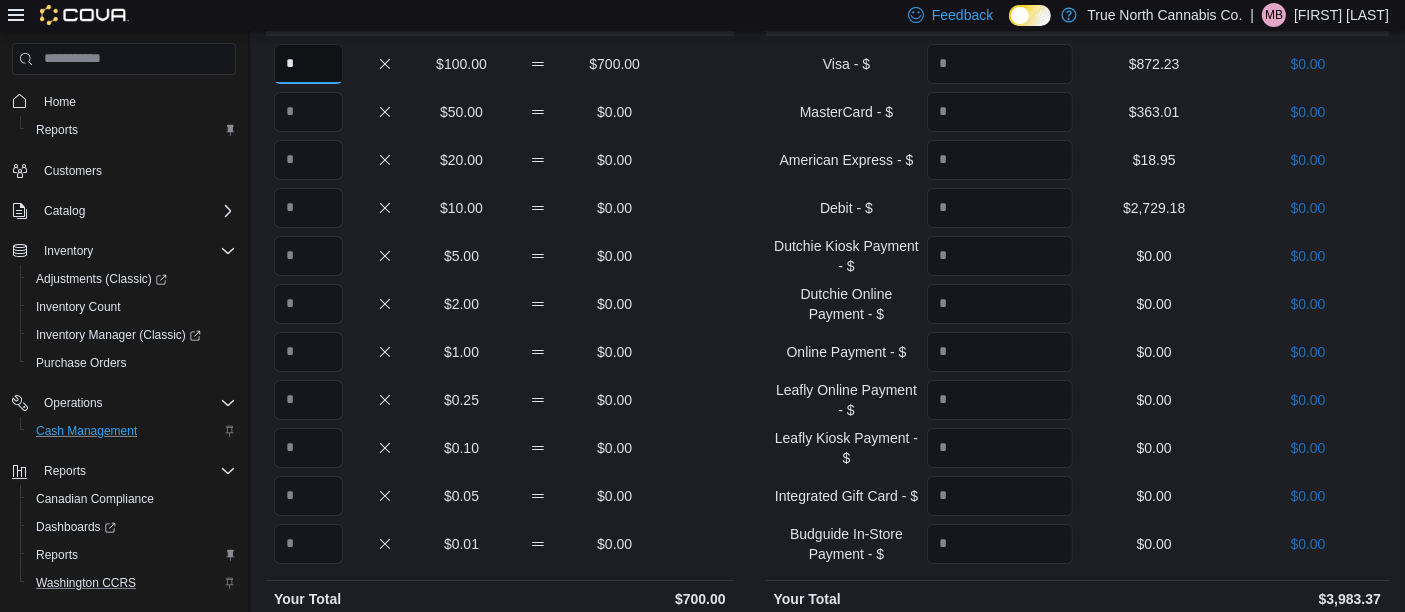 type on "*" 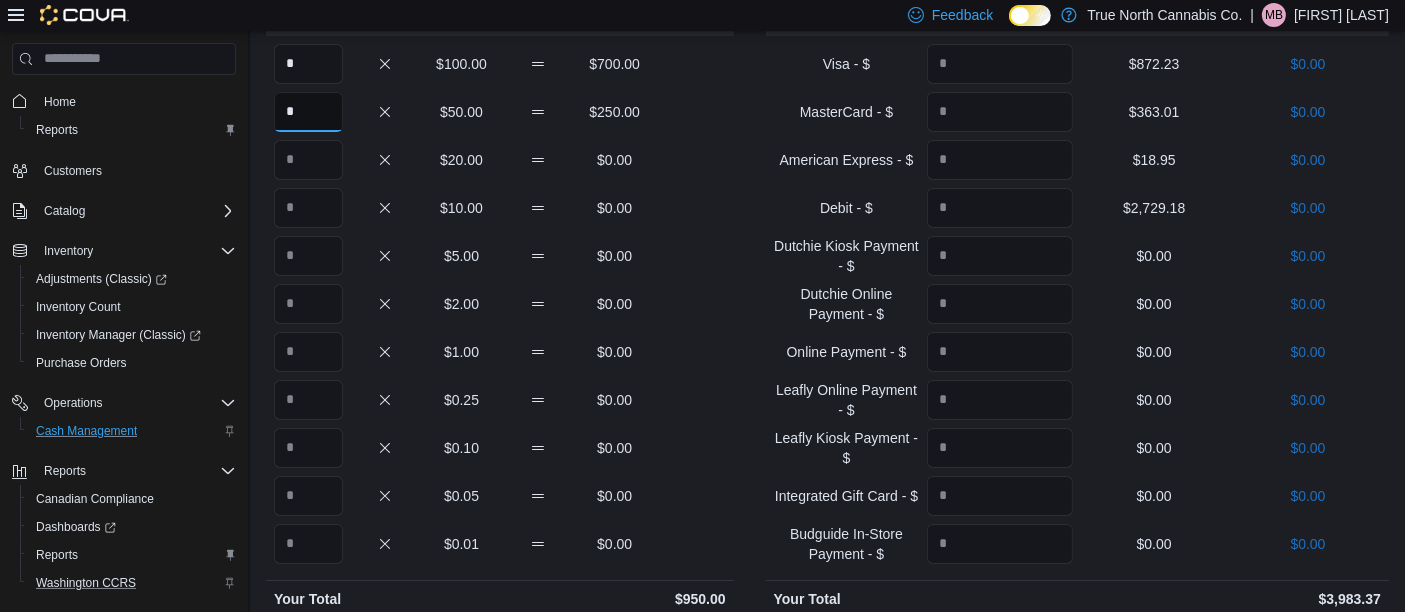 type on "*" 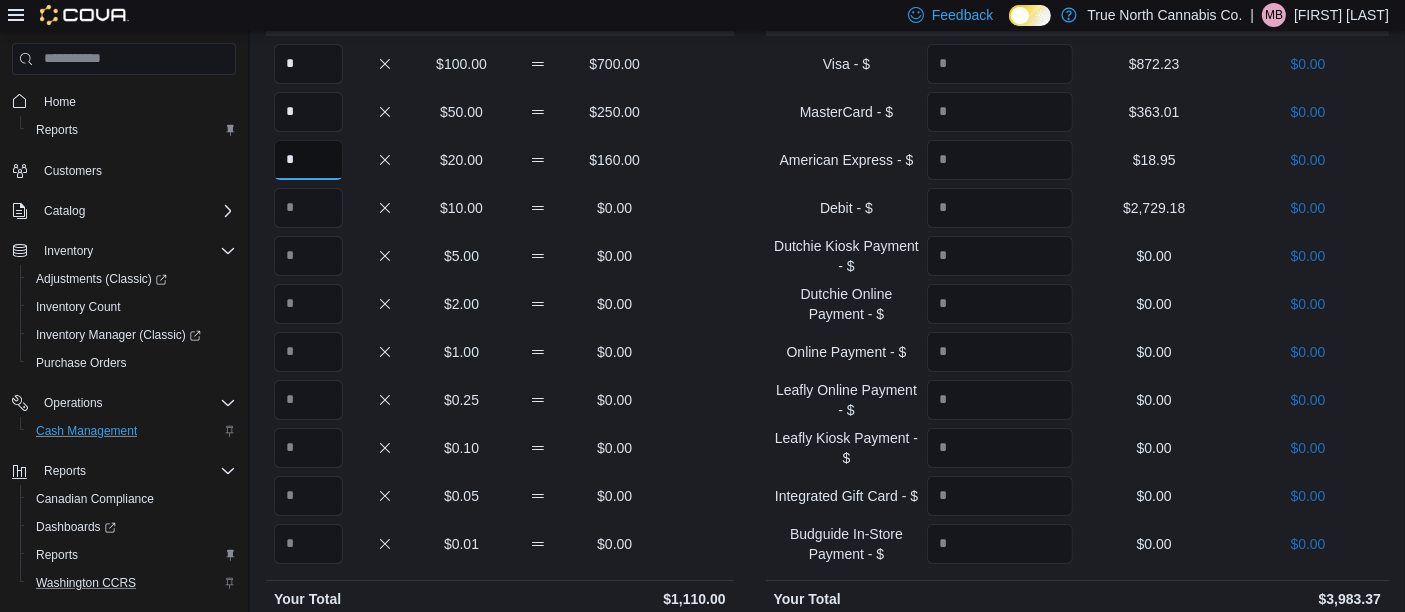 type on "*" 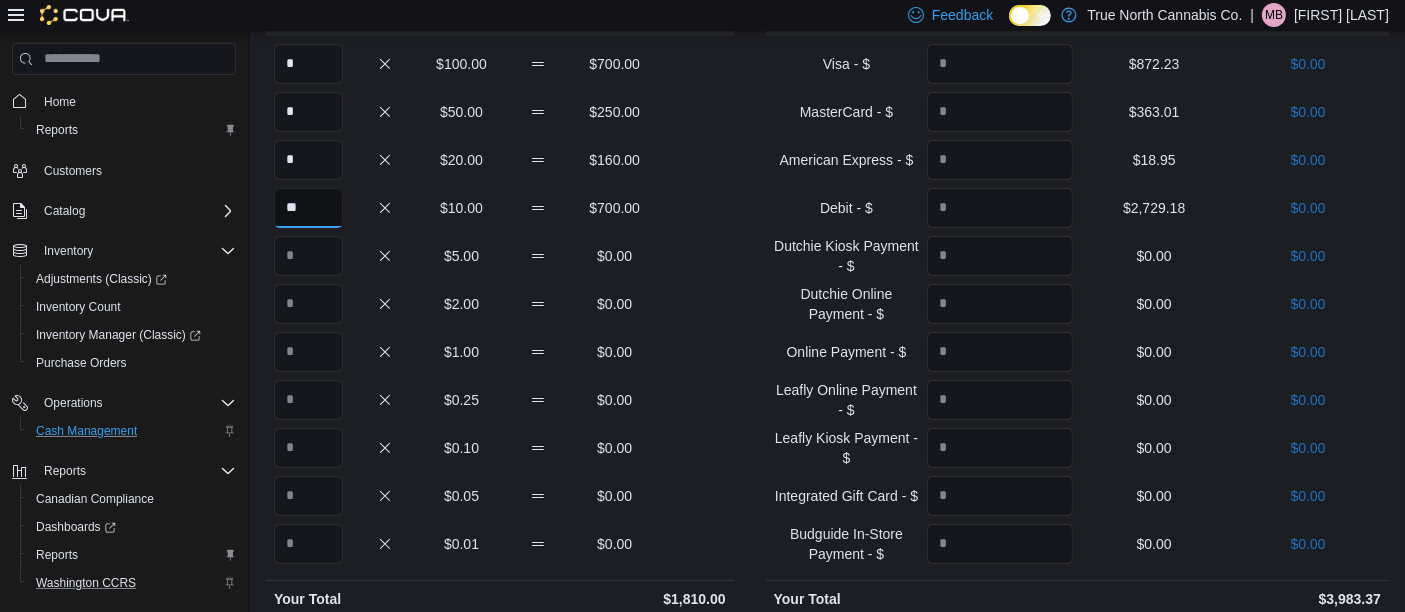 type on "**" 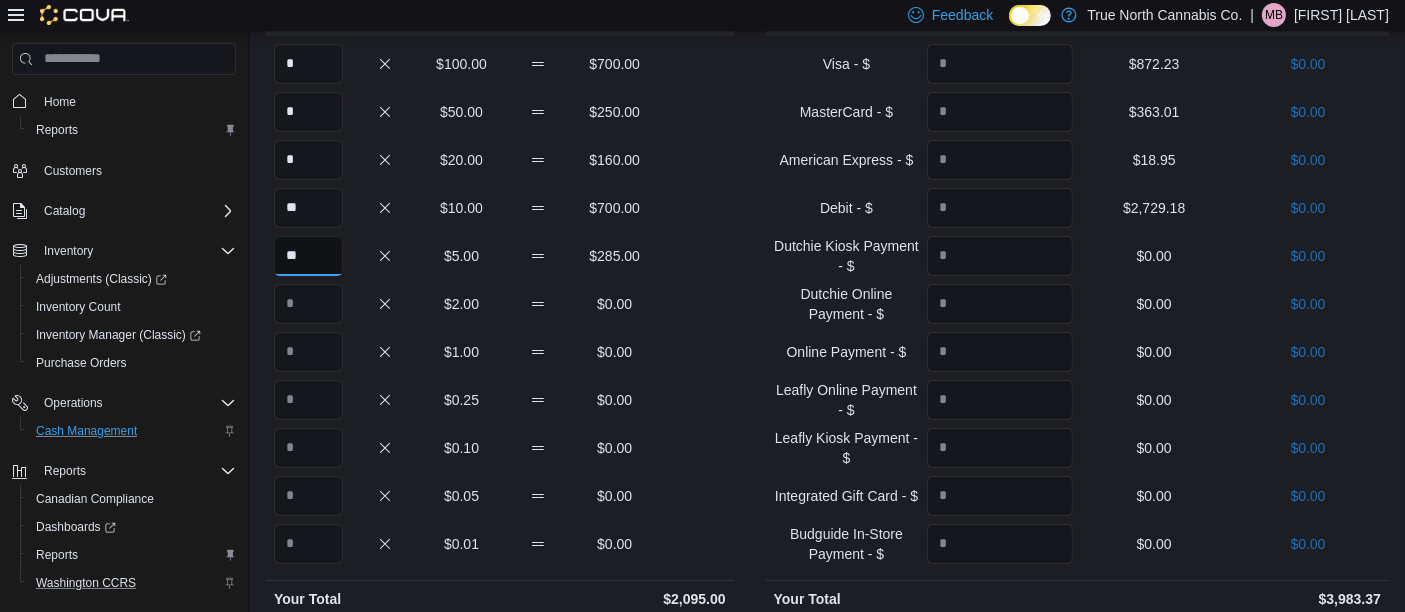 type on "**" 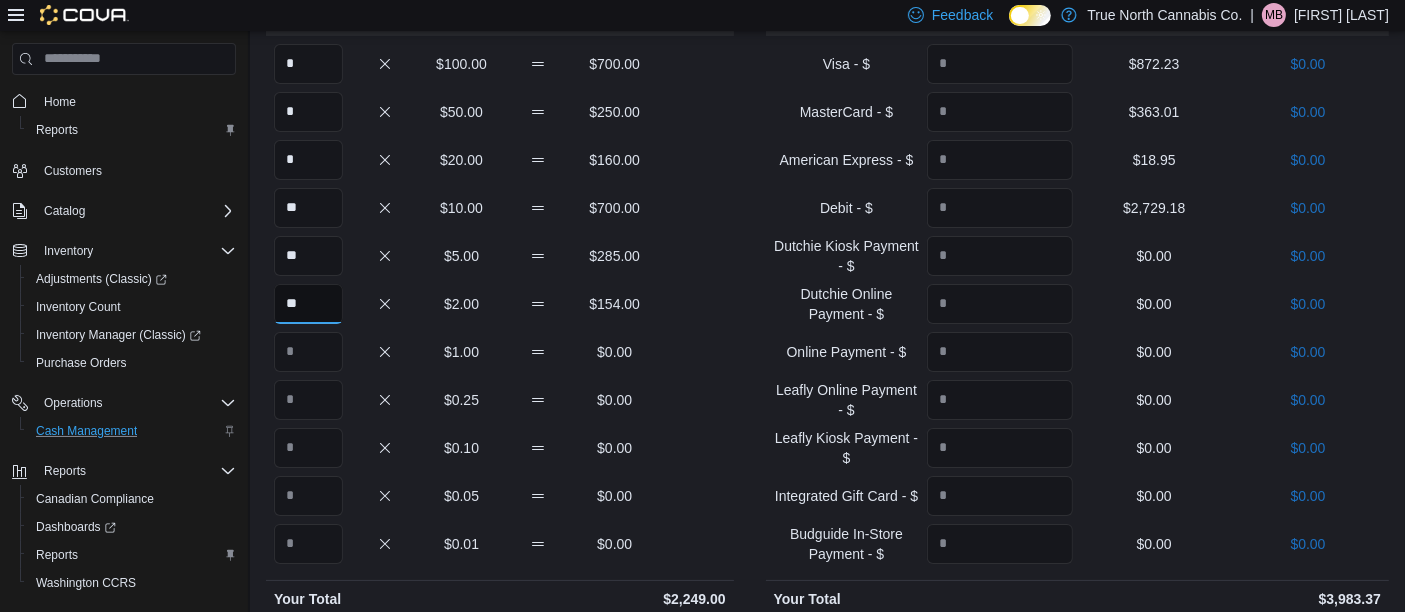 type on "**" 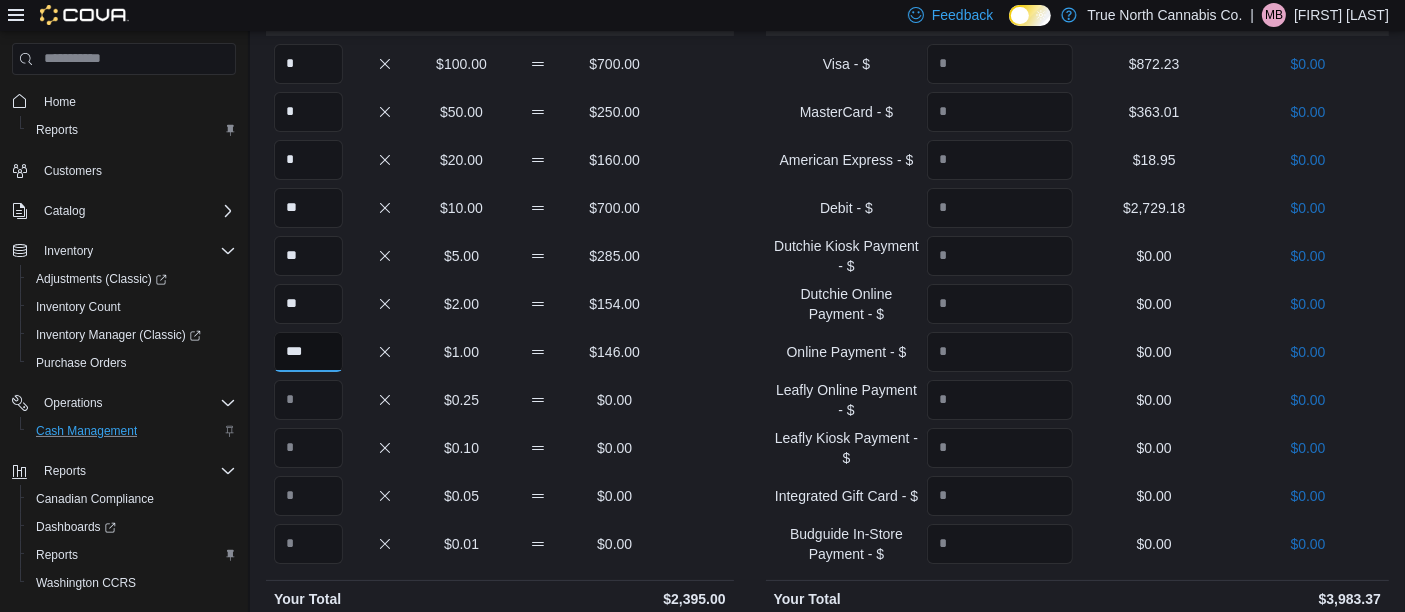 type on "***" 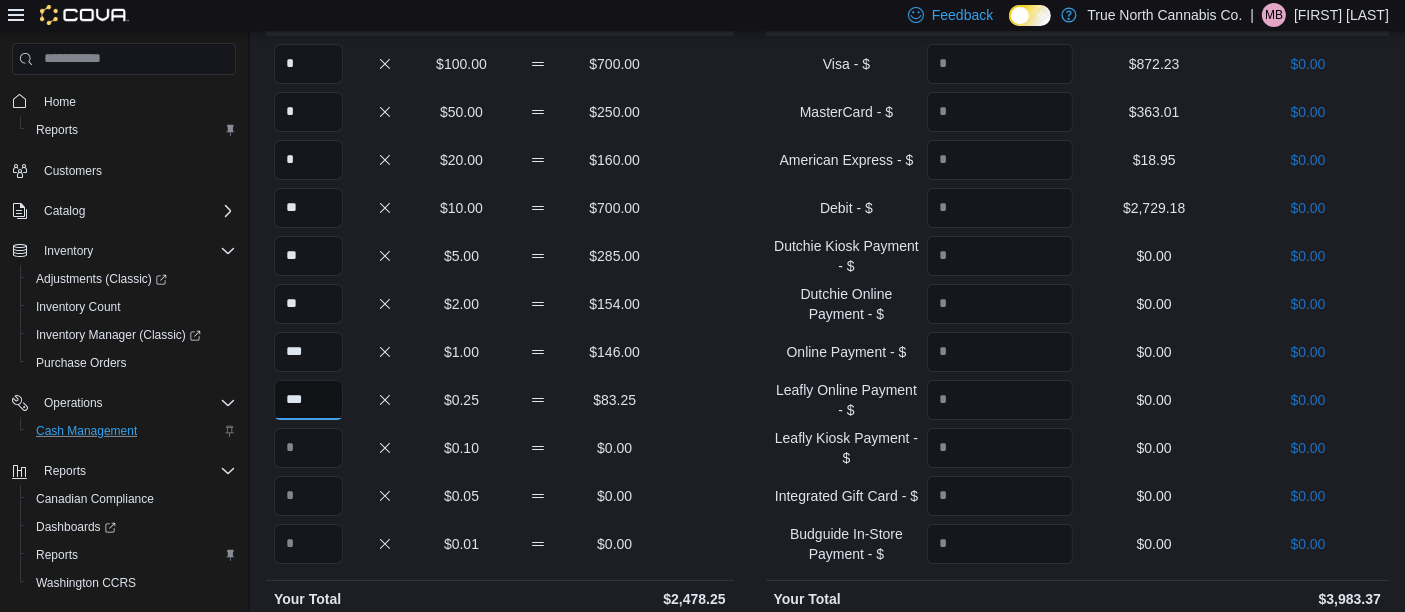 type on "***" 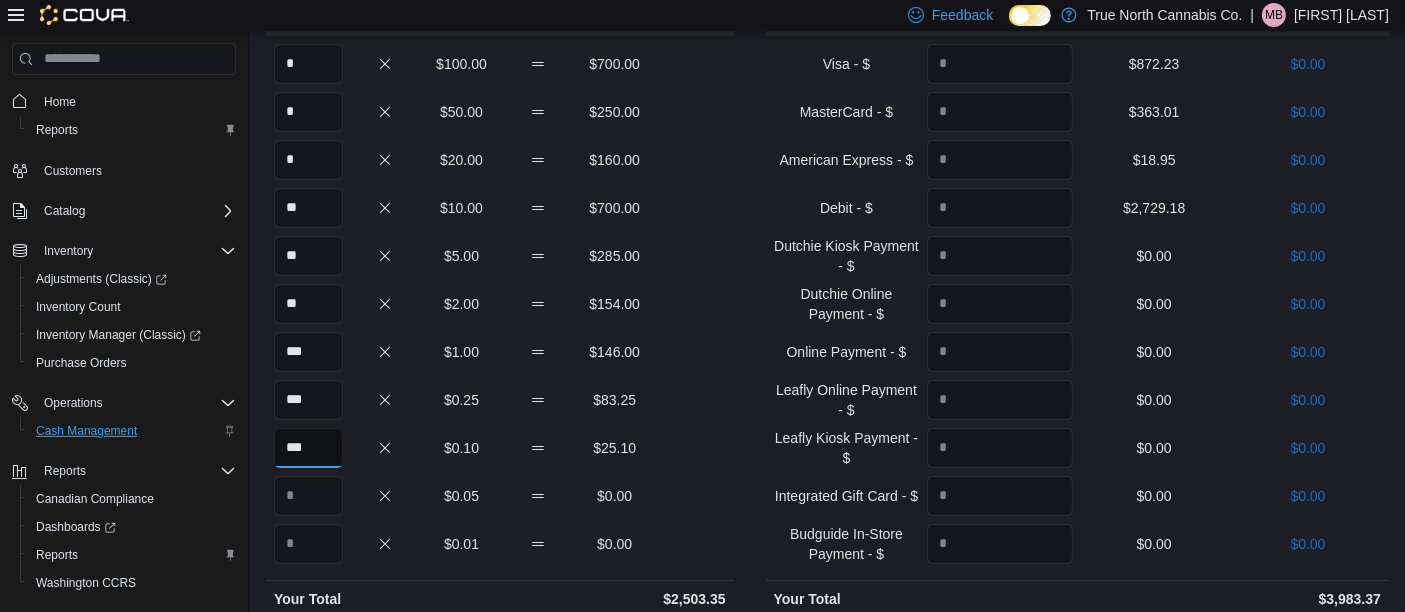 type on "***" 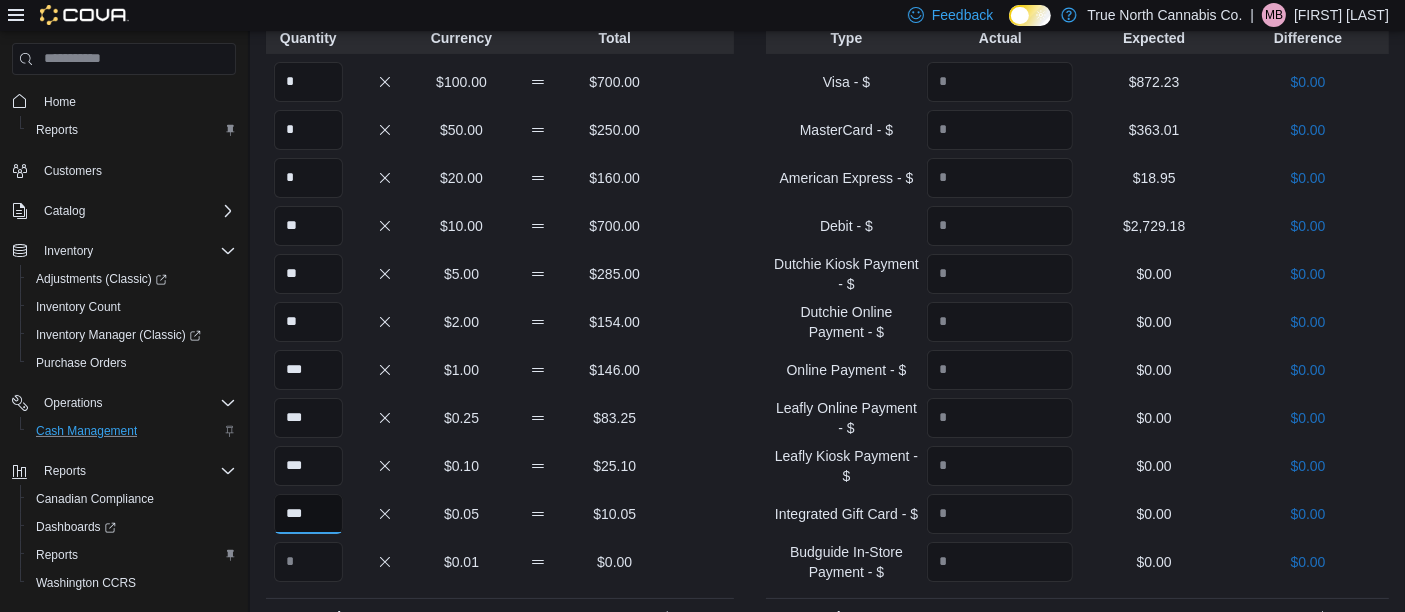 scroll, scrollTop: 138, scrollLeft: 0, axis: vertical 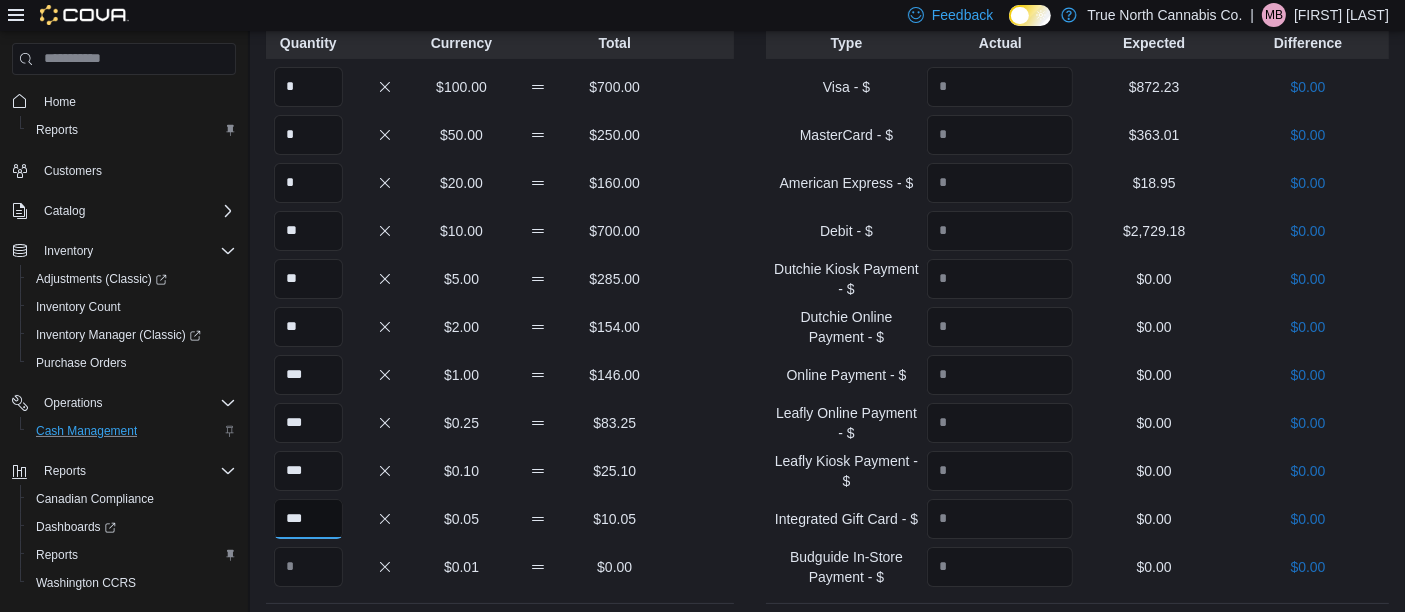 type on "***" 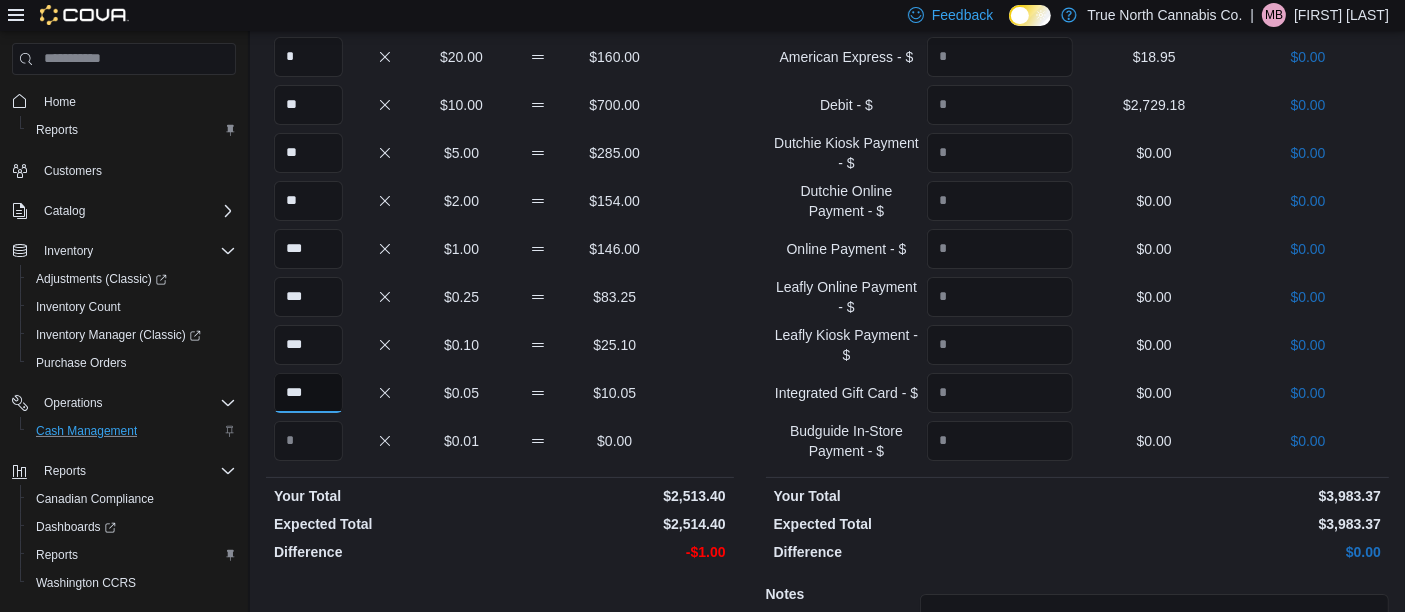 scroll, scrollTop: 266, scrollLeft: 0, axis: vertical 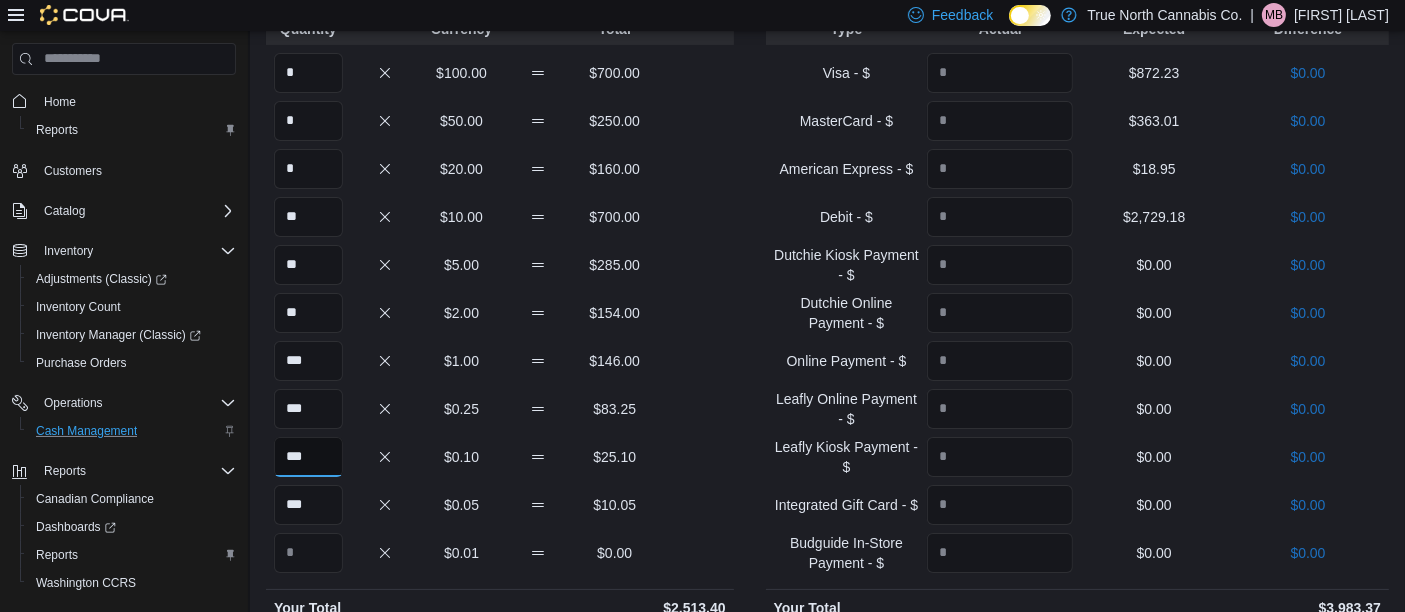 click on "***" at bounding box center [308, 457] 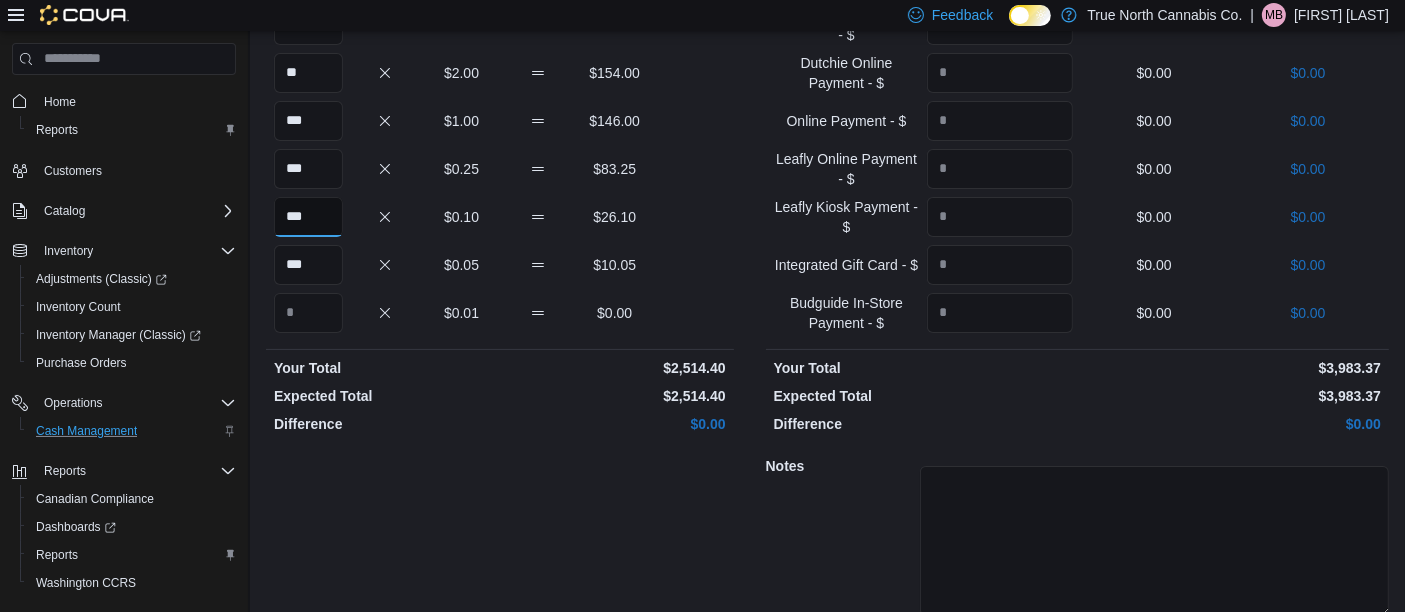 scroll, scrollTop: 468, scrollLeft: 0, axis: vertical 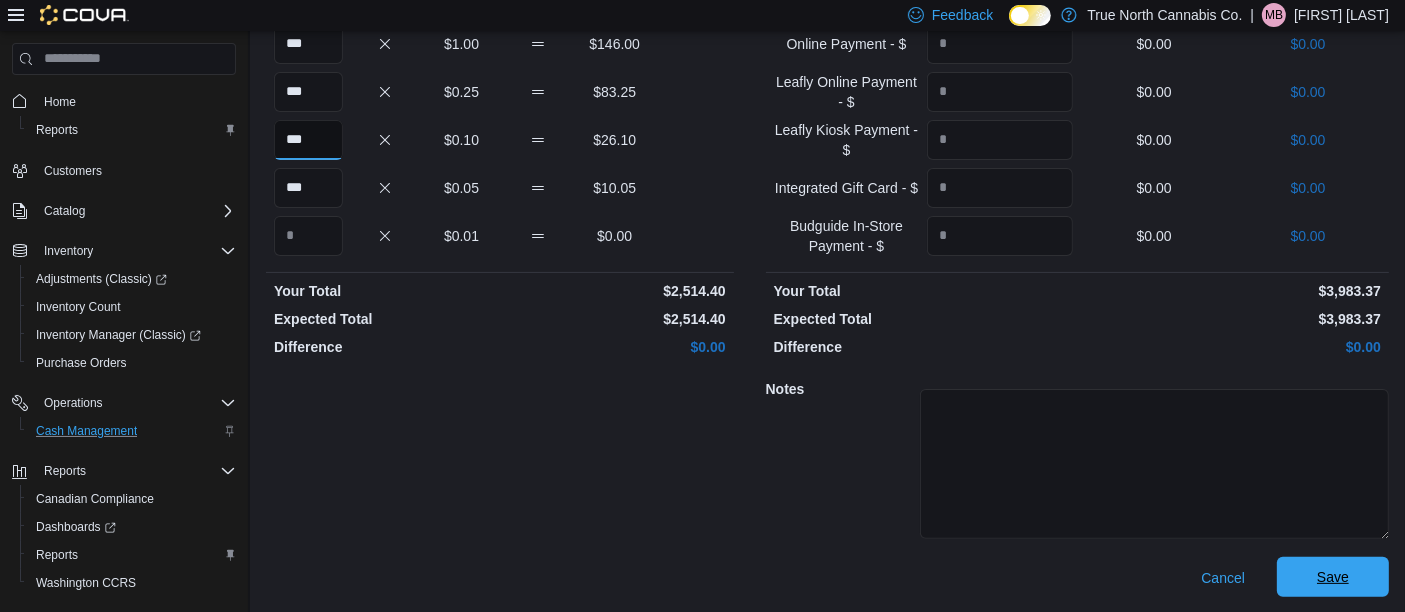 type on "***" 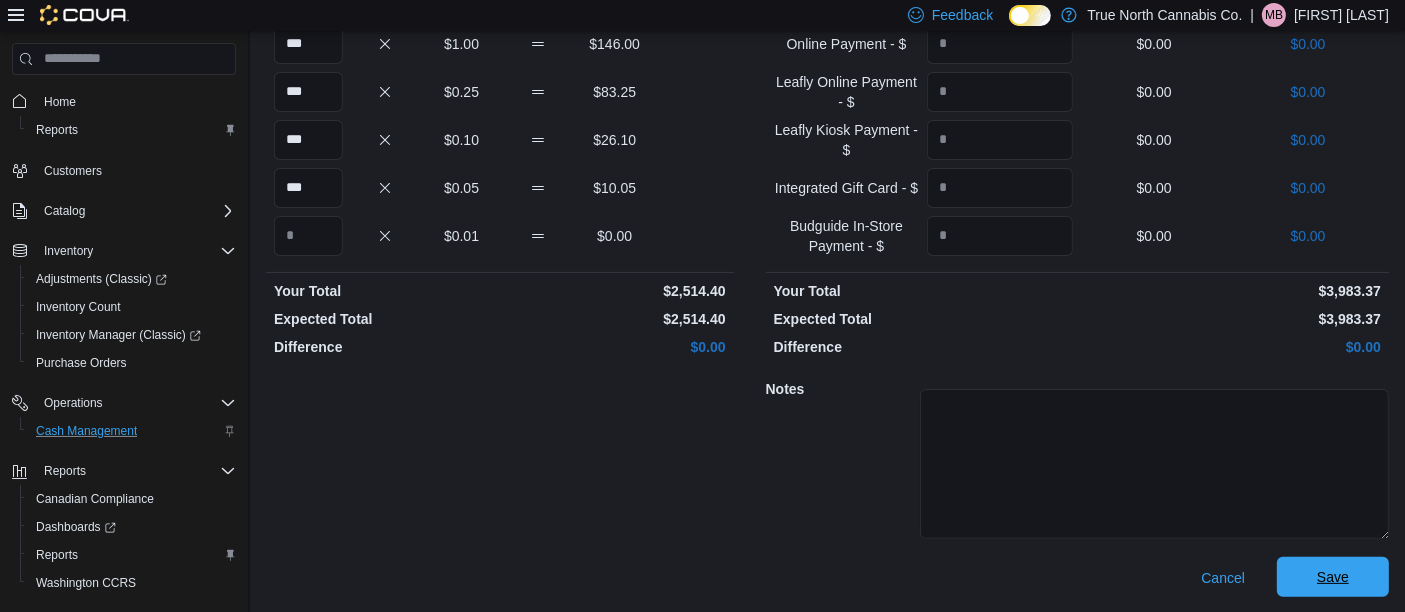 click on "Save" at bounding box center [1333, 577] 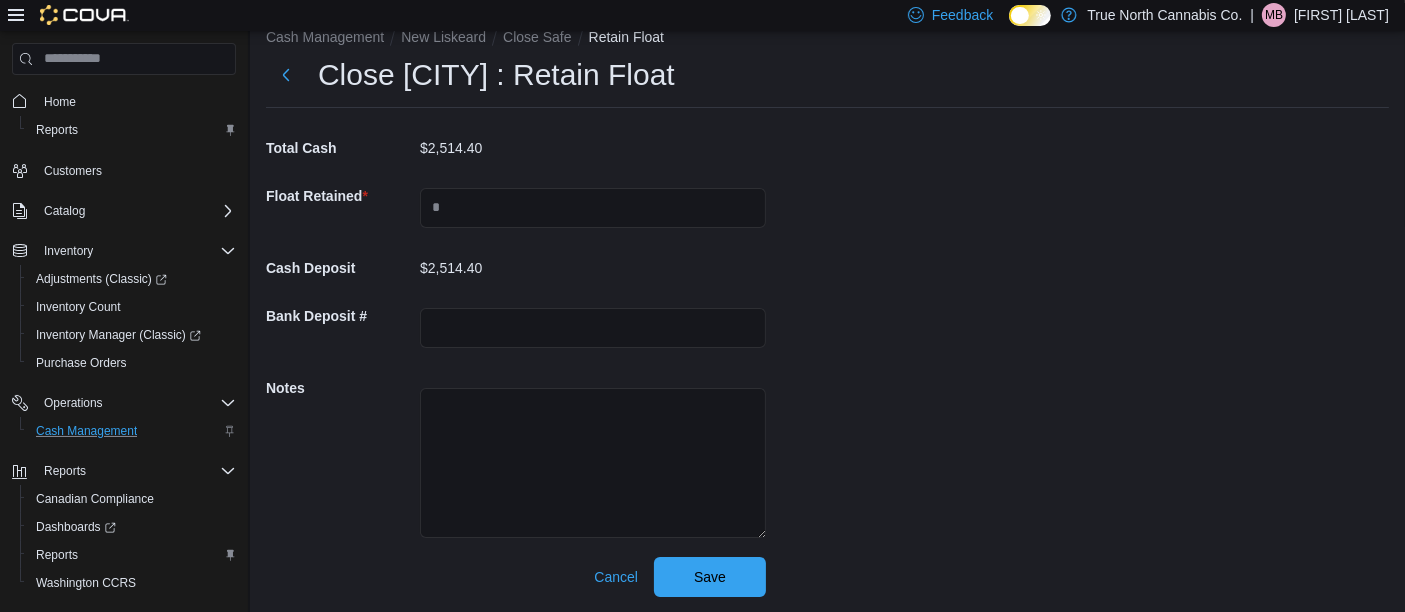 scroll, scrollTop: 40, scrollLeft: 0, axis: vertical 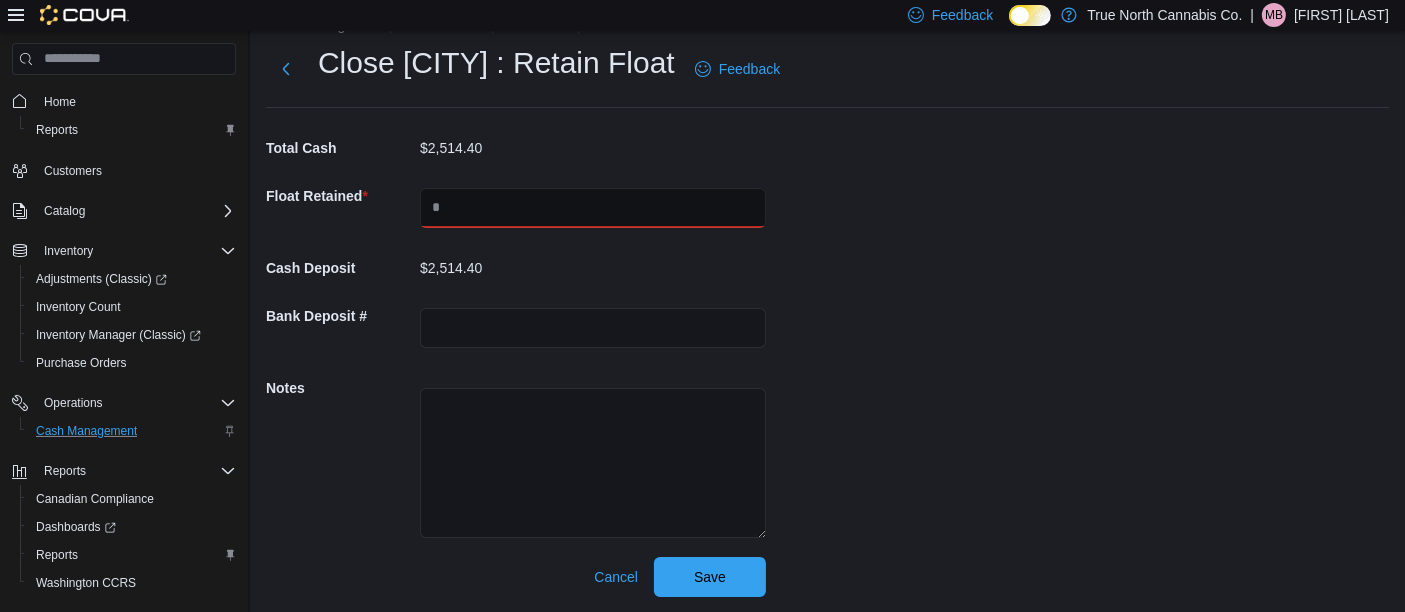 click at bounding box center [593, 208] 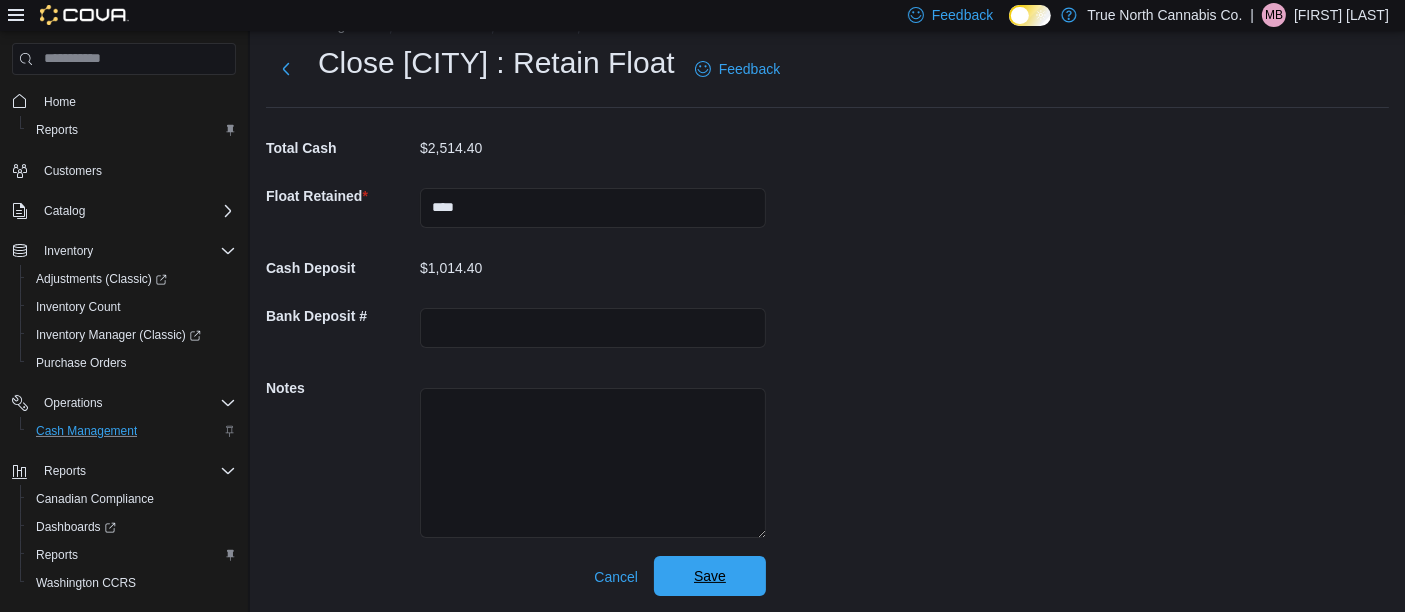 click on "Save" at bounding box center (710, 576) 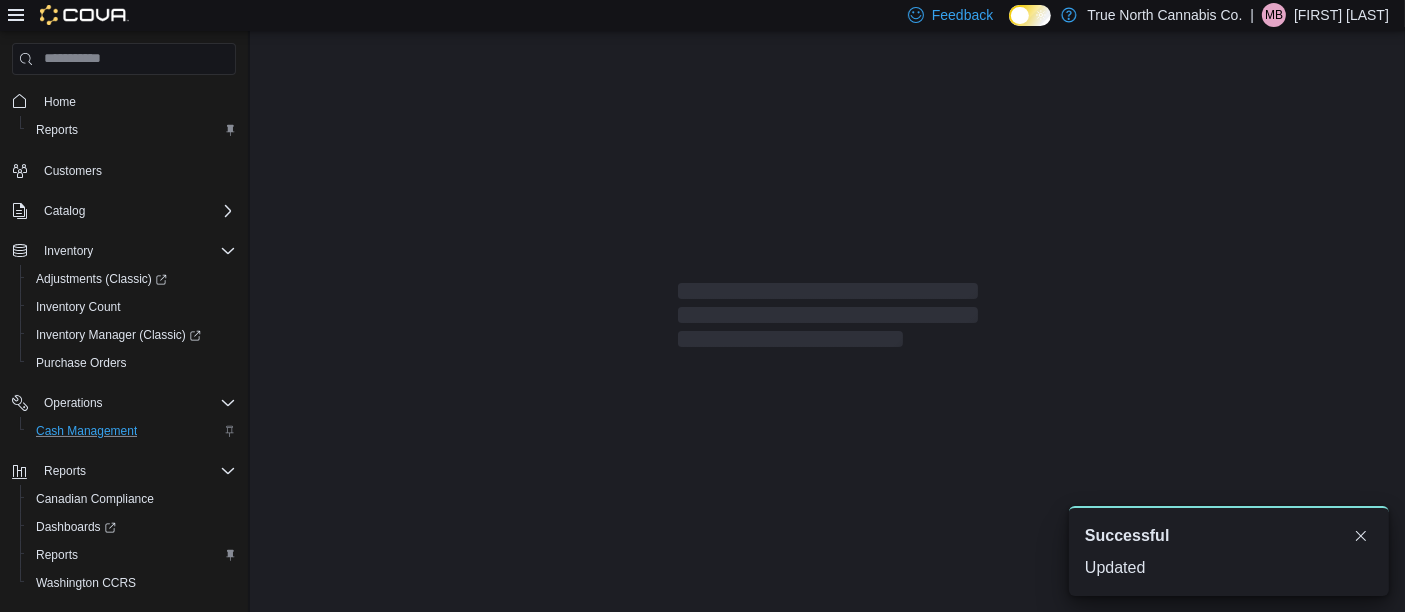 scroll, scrollTop: 4, scrollLeft: 0, axis: vertical 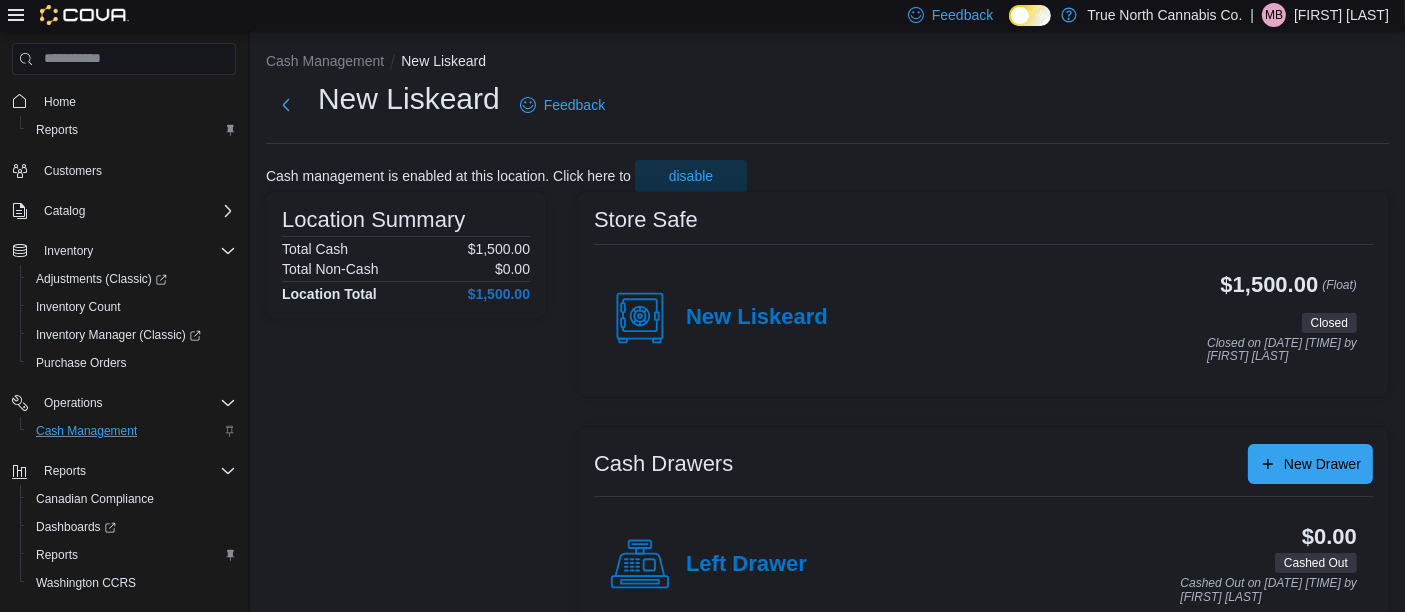 click on "[FIRST] [LAST]" at bounding box center [1341, 15] 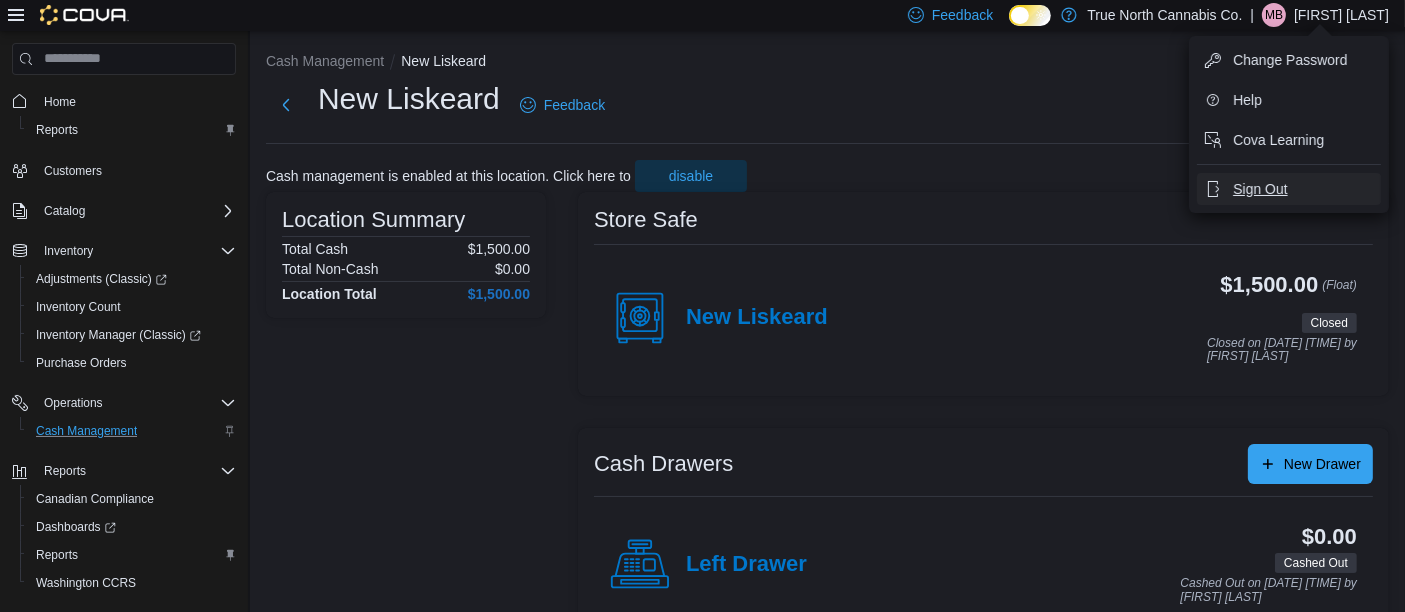 click on "Sign Out" at bounding box center (1260, 189) 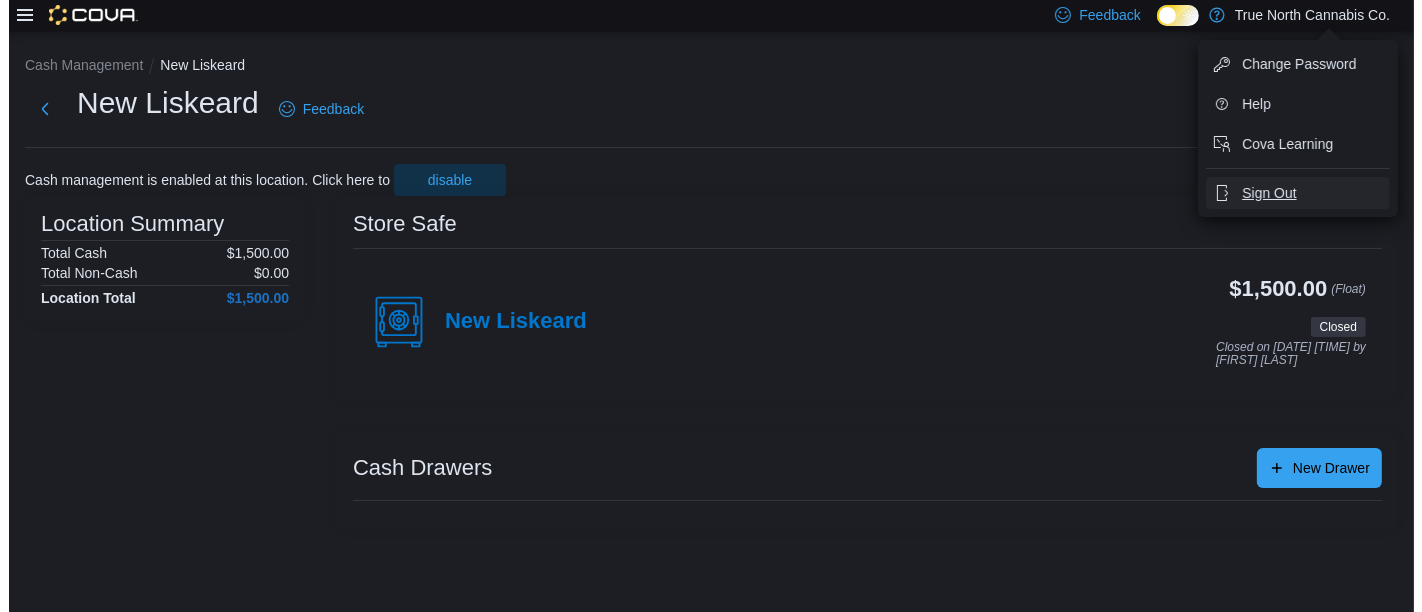 scroll, scrollTop: 0, scrollLeft: 0, axis: both 